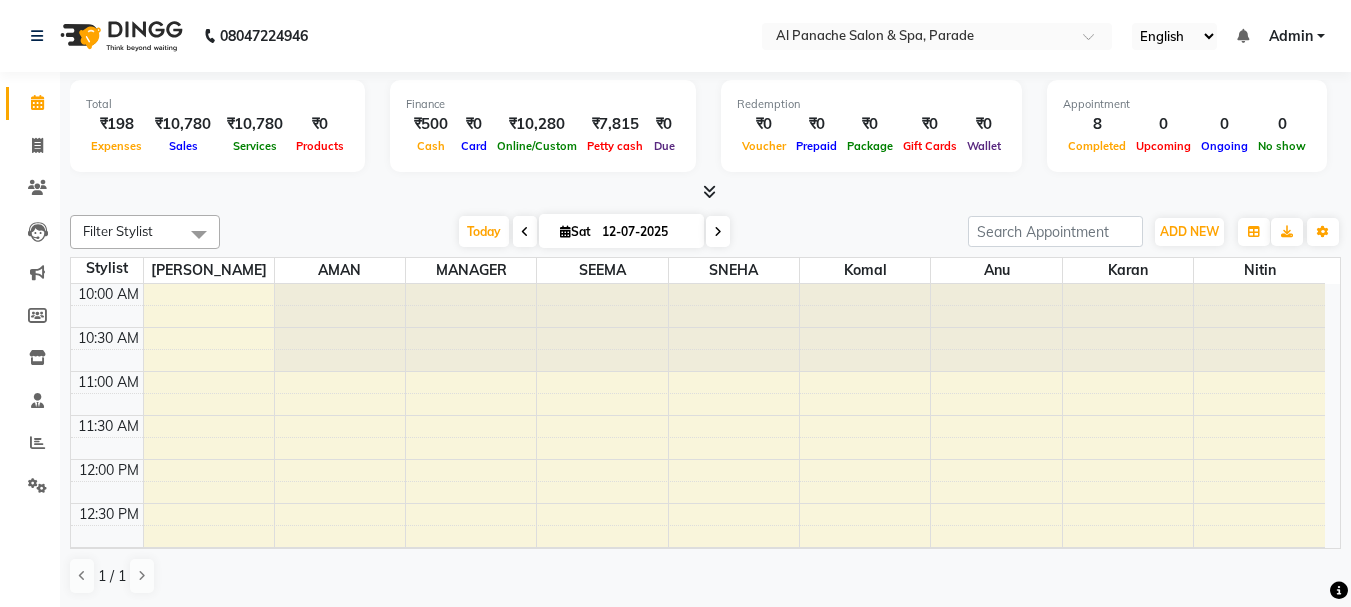 scroll, scrollTop: 0, scrollLeft: 0, axis: both 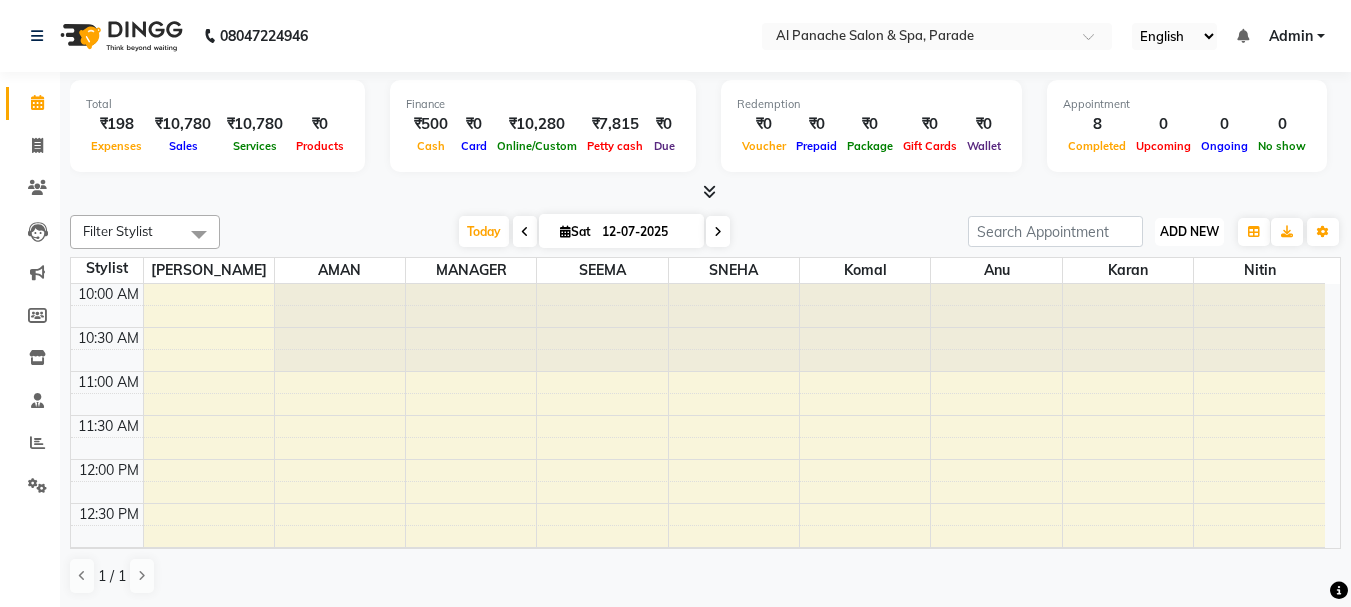 click on "ADD NEW" at bounding box center [1189, 231] 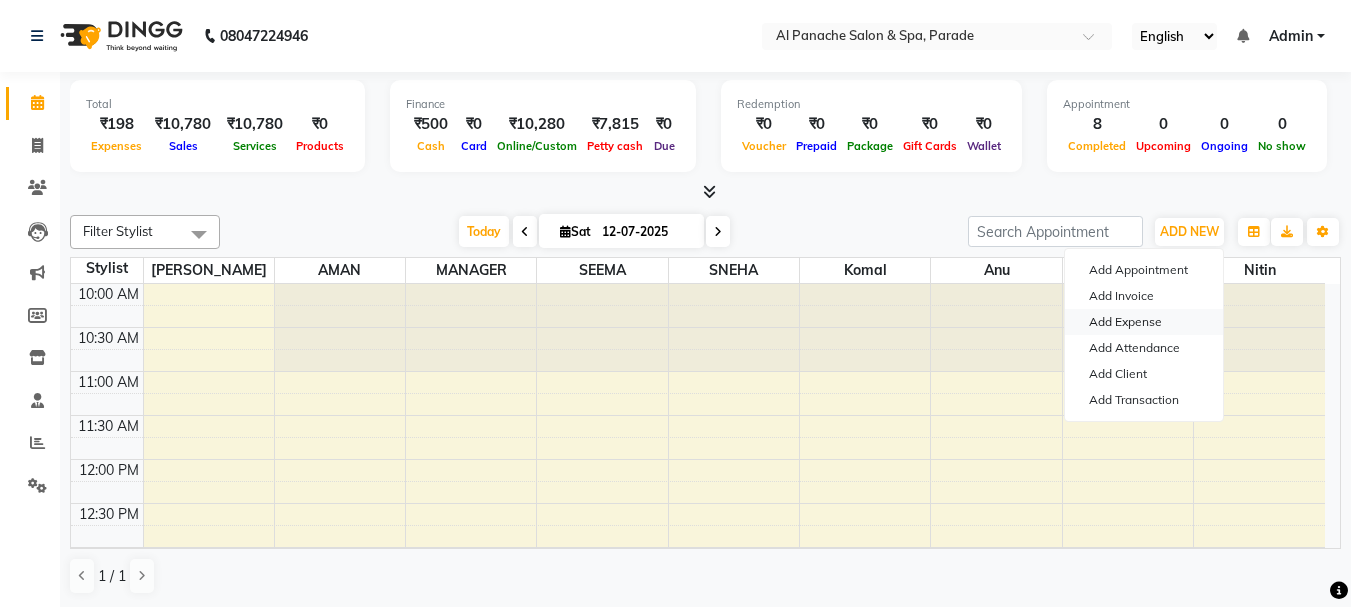 click on "Add Expense" at bounding box center (1144, 322) 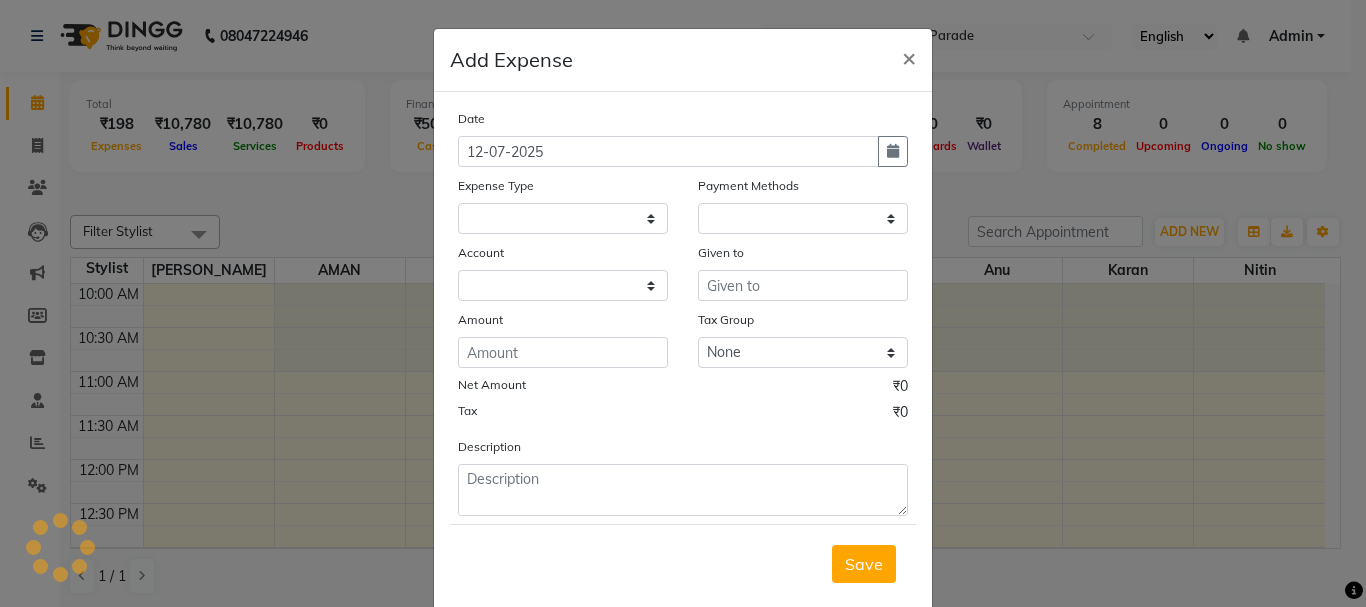 select 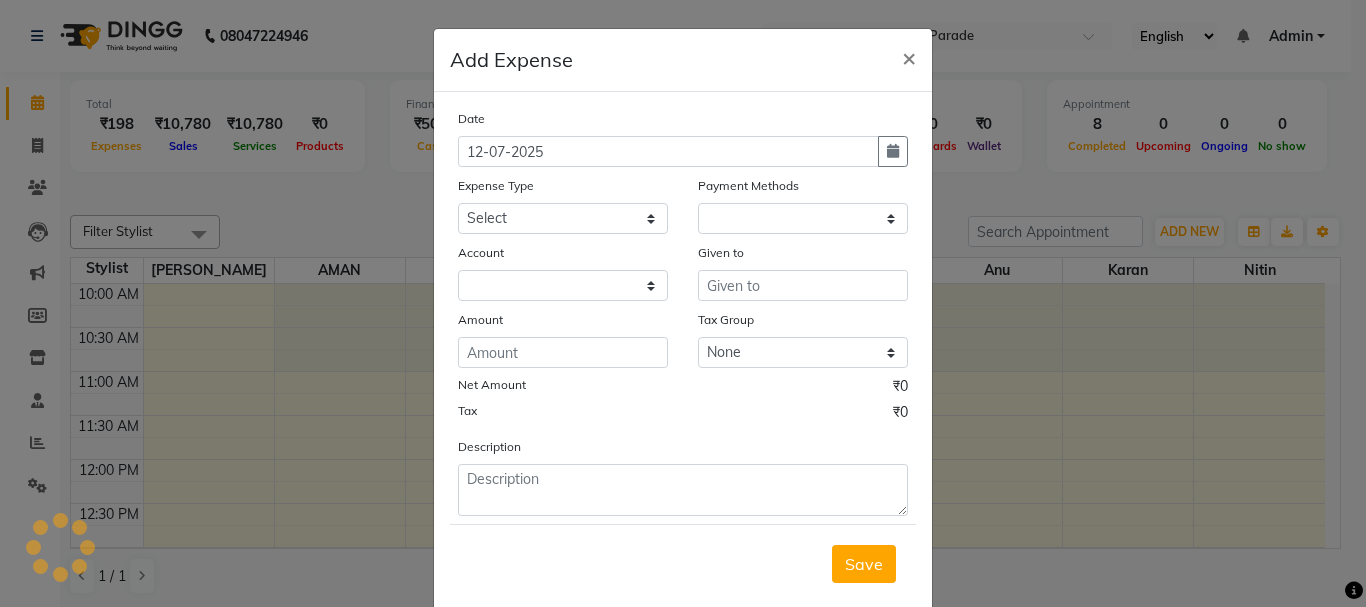 select on "1" 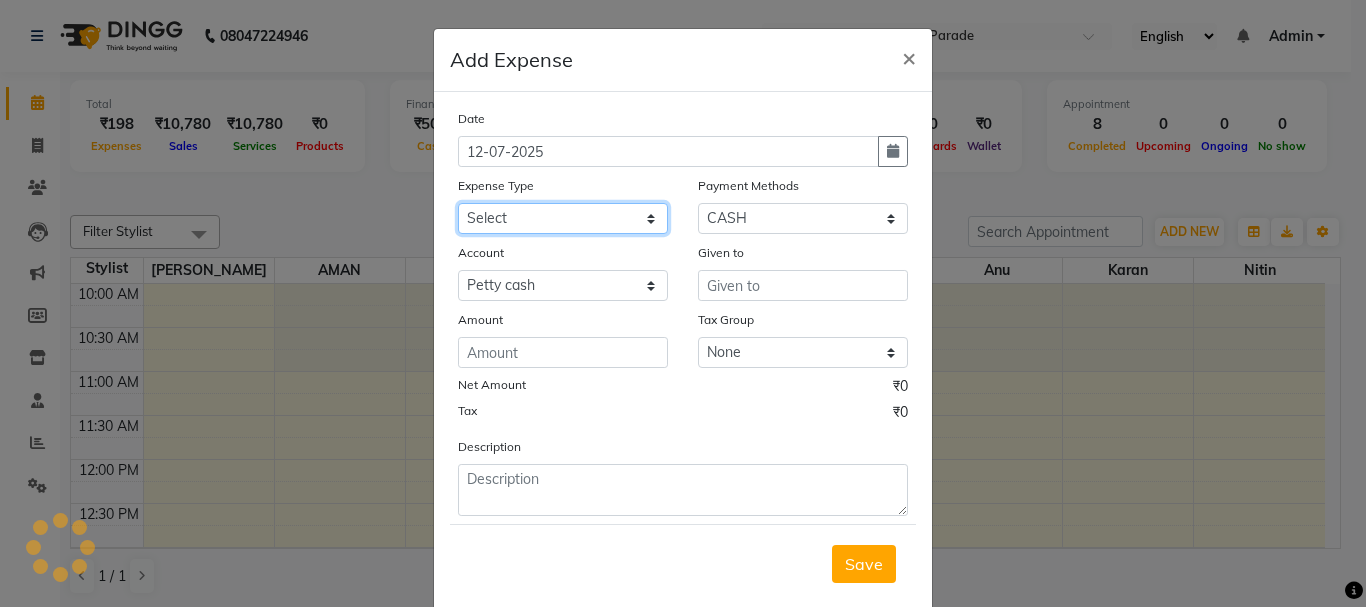 click on "Select Advance Salary Bank charges Car maintenance  Cash transfer to bank Cash transfer to hub Client Snacks Equipment Fuel Govt fee Incentive Insurance International purchase Loan Repayment Maintenance Marketing Miscellaneous MRA Other Pantry Payment Pooja Box Product Rent Salary Staff Snacks Tax Tea & Refreshment Utilities water bottle Wipes" 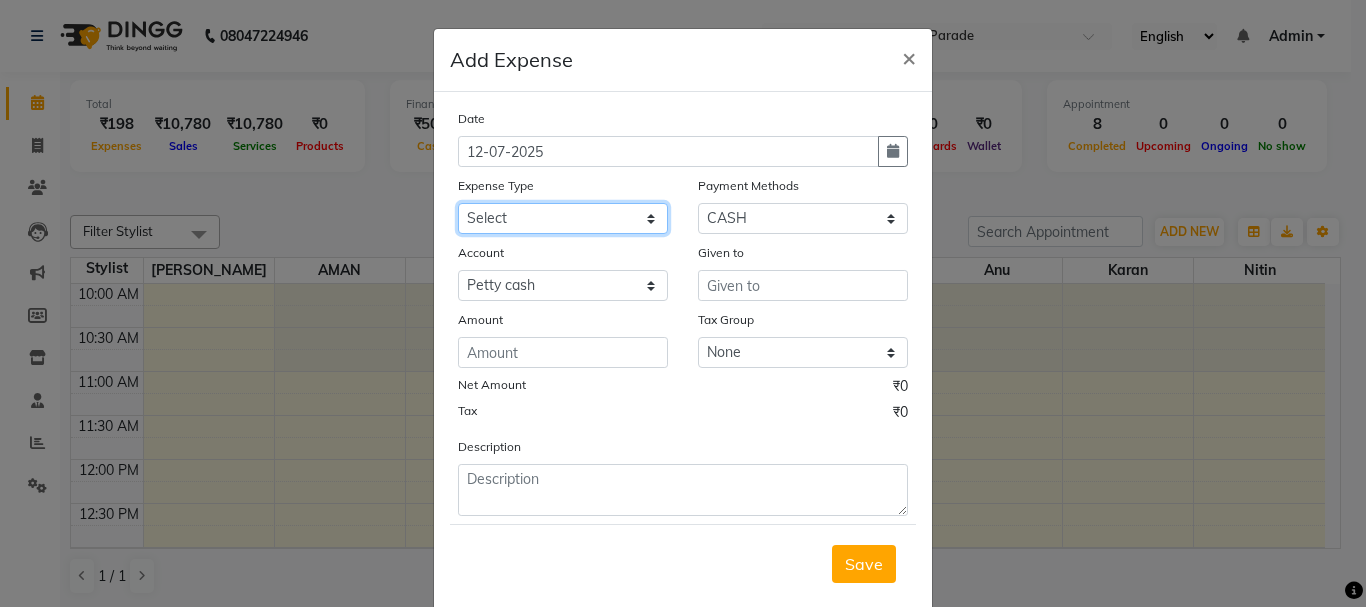 select on "4766" 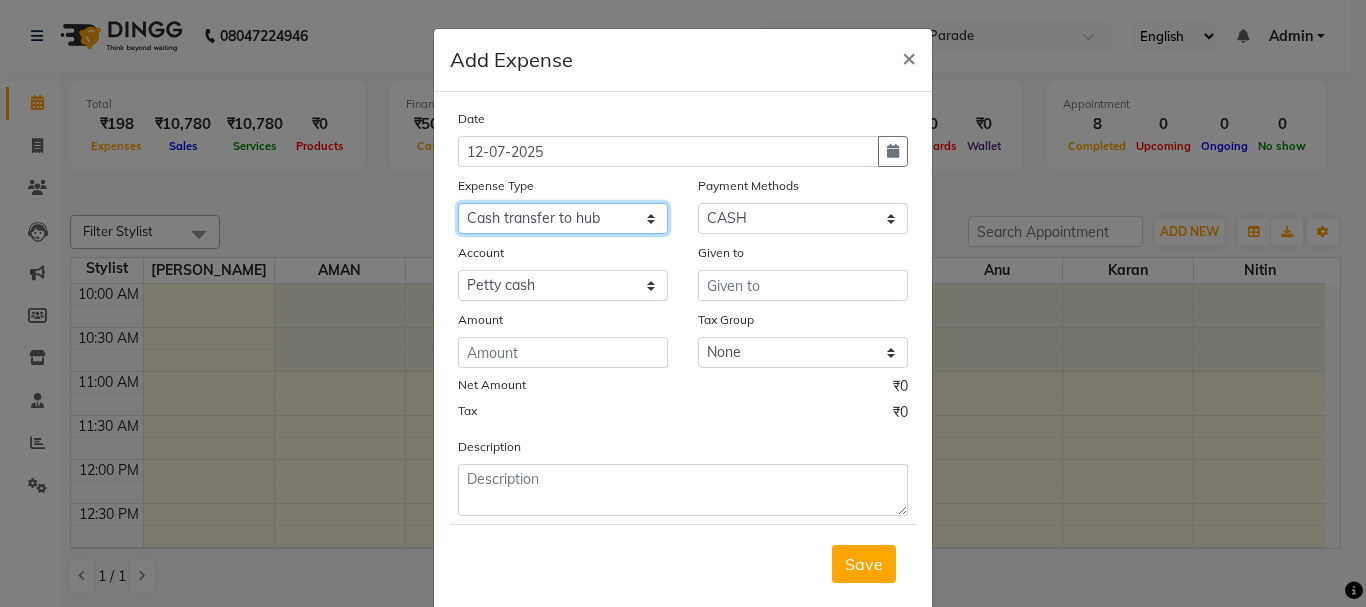 click on "Select Advance Salary Bank charges Car maintenance  Cash transfer to bank Cash transfer to hub Client Snacks Equipment Fuel Govt fee Incentive Insurance International purchase Loan Repayment Maintenance Marketing Miscellaneous MRA Other Pantry Payment Pooja Box Product Rent Salary Staff Snacks Tax Tea & Refreshment Utilities water bottle Wipes" 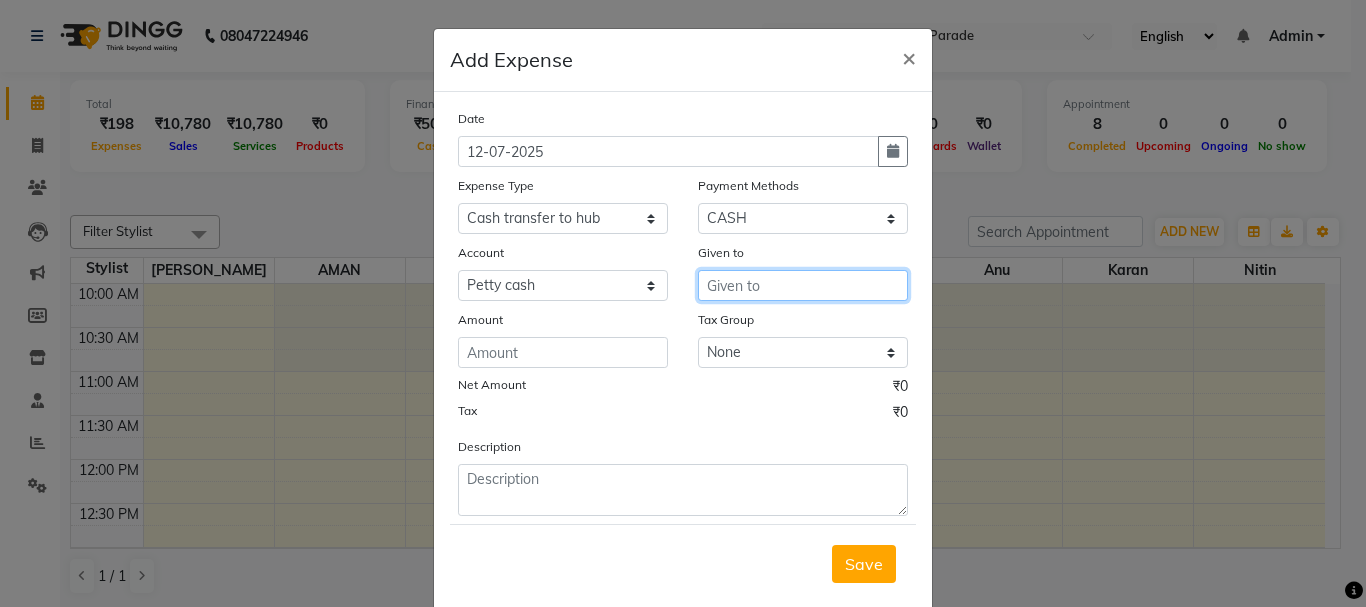 click at bounding box center [803, 285] 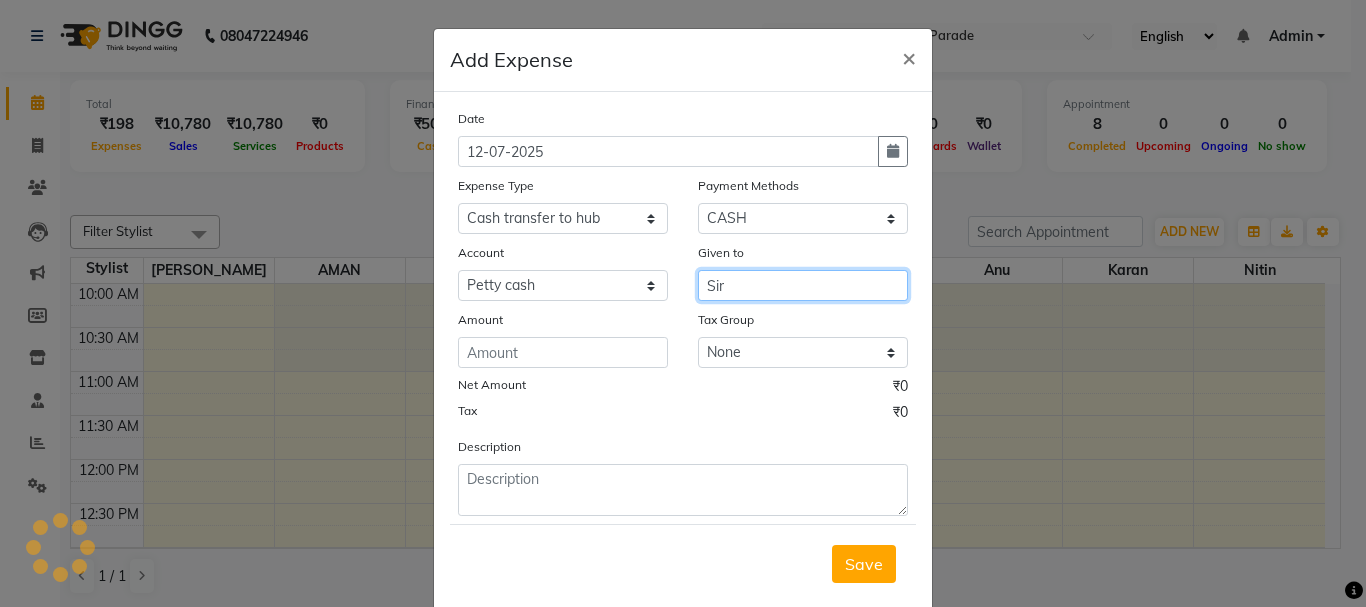 type on "Sir" 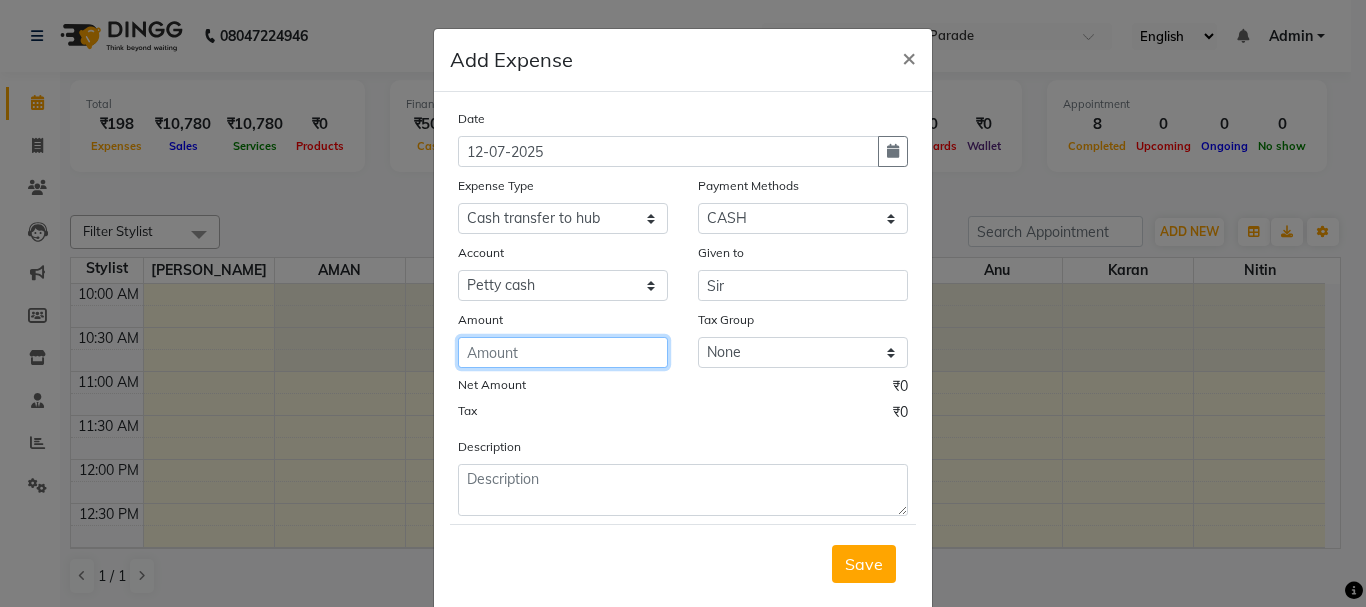 click 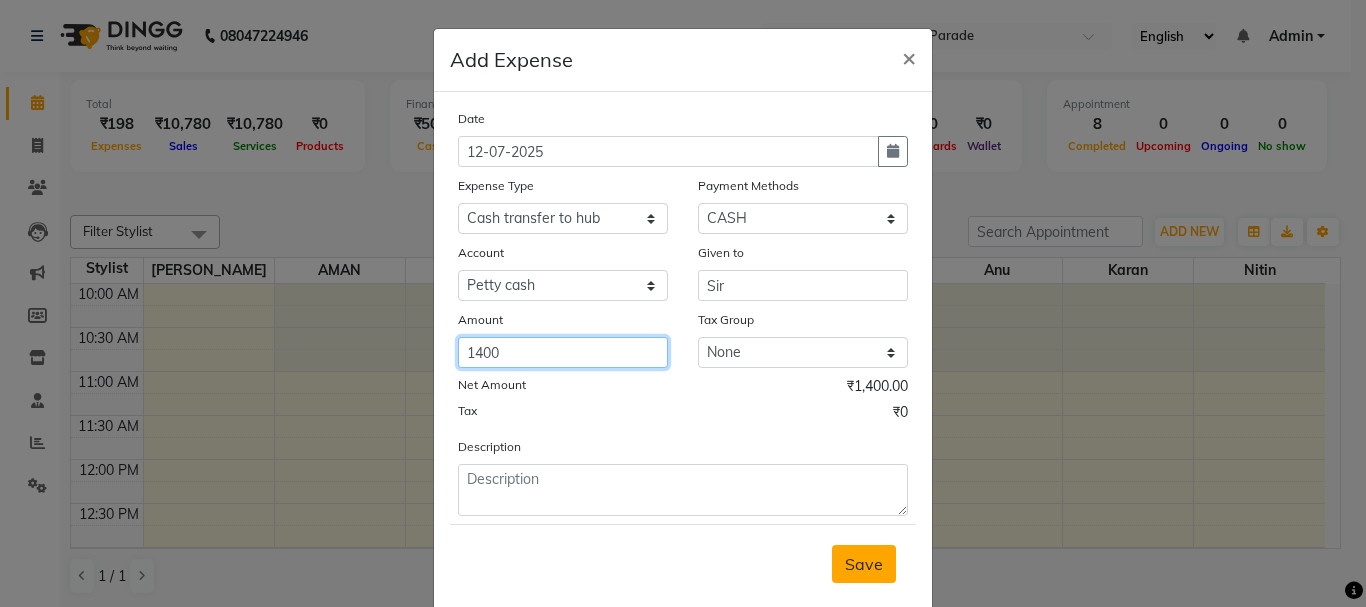type on "1400" 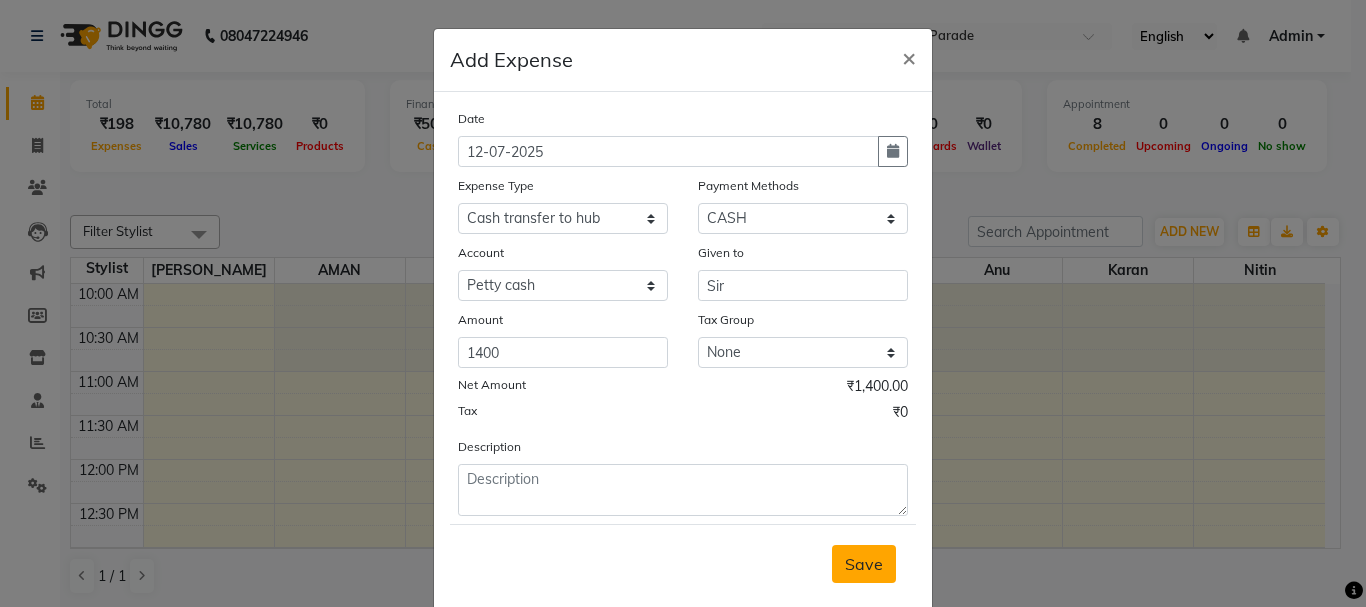 click on "Save" at bounding box center [864, 564] 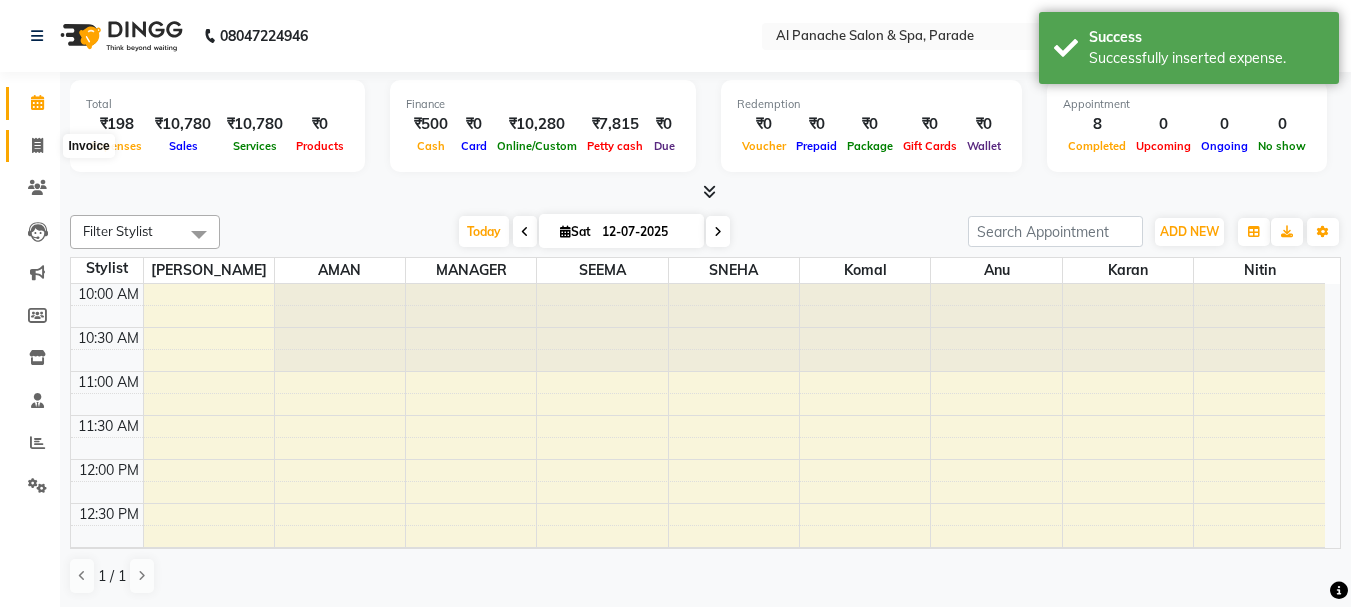 click 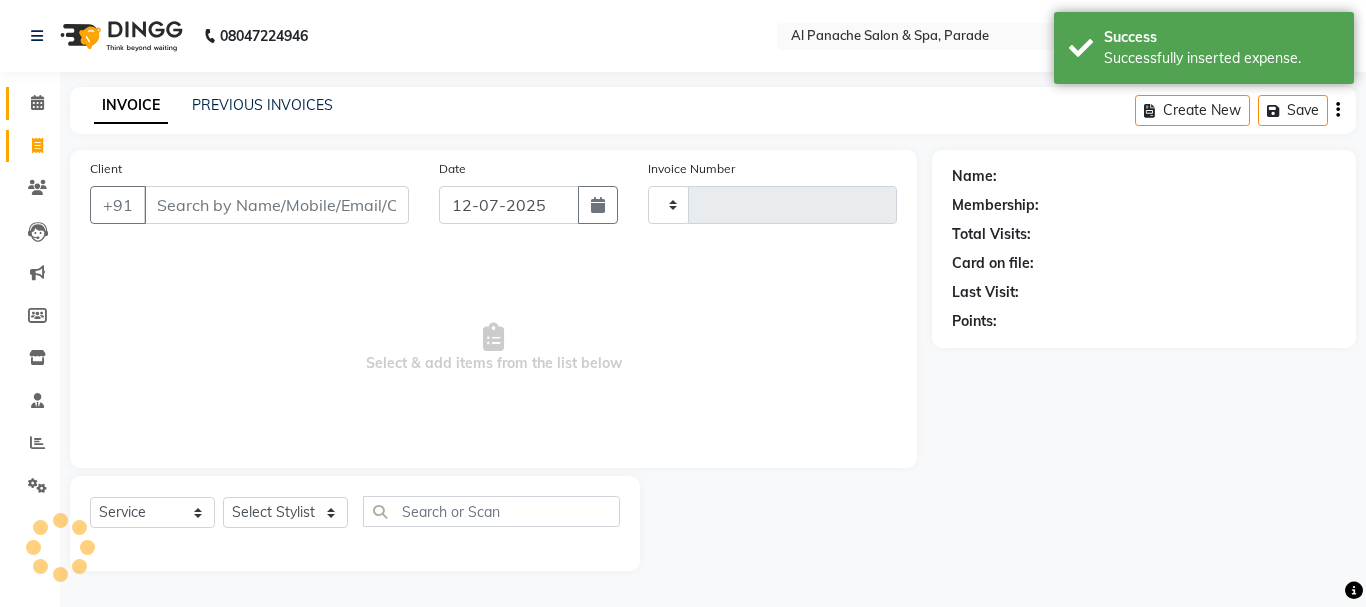 type on "0853" 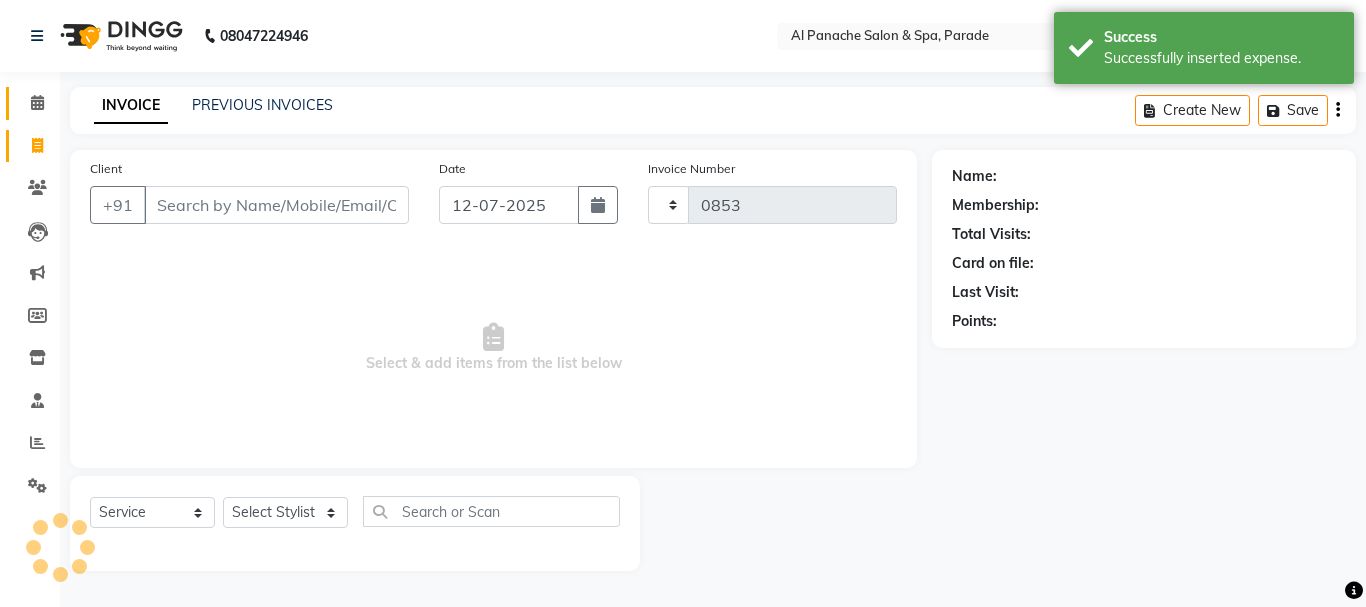select on "463" 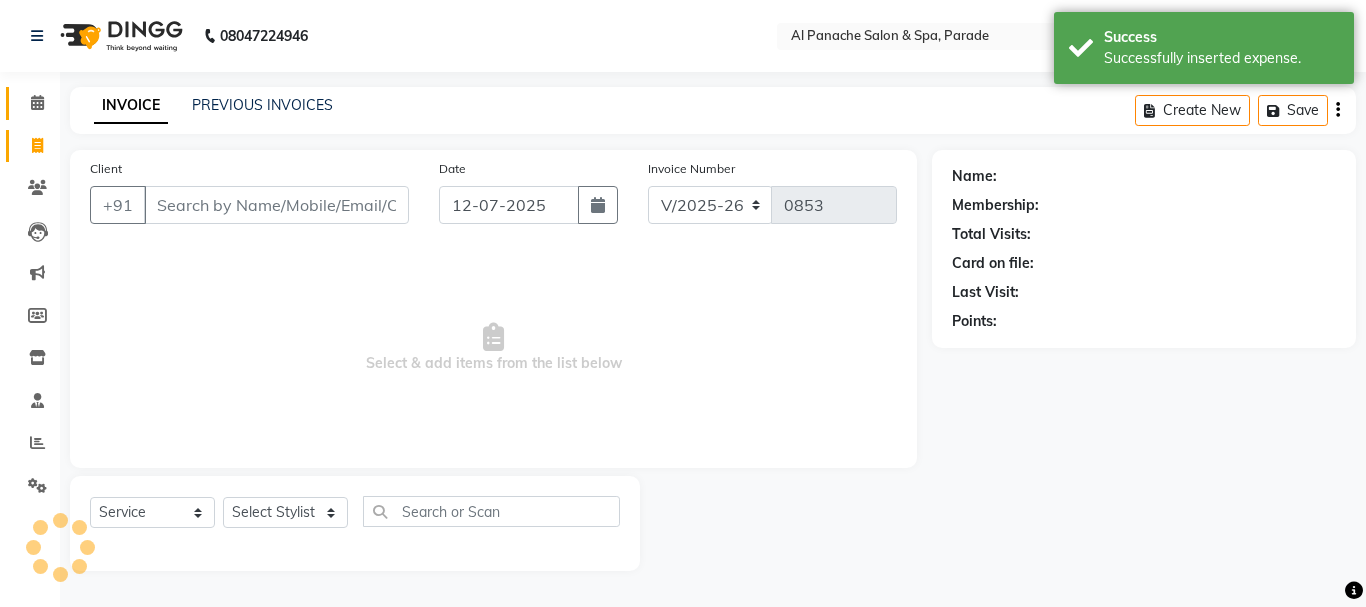 click on "Calendar" 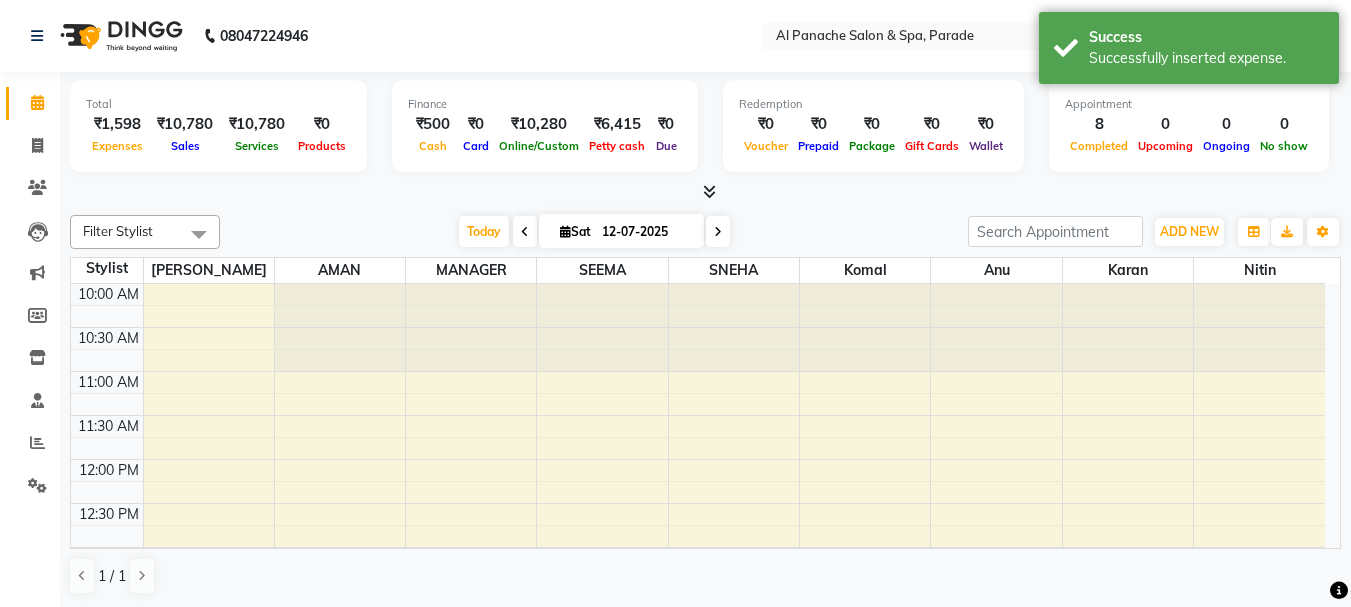 scroll, scrollTop: 0, scrollLeft: 0, axis: both 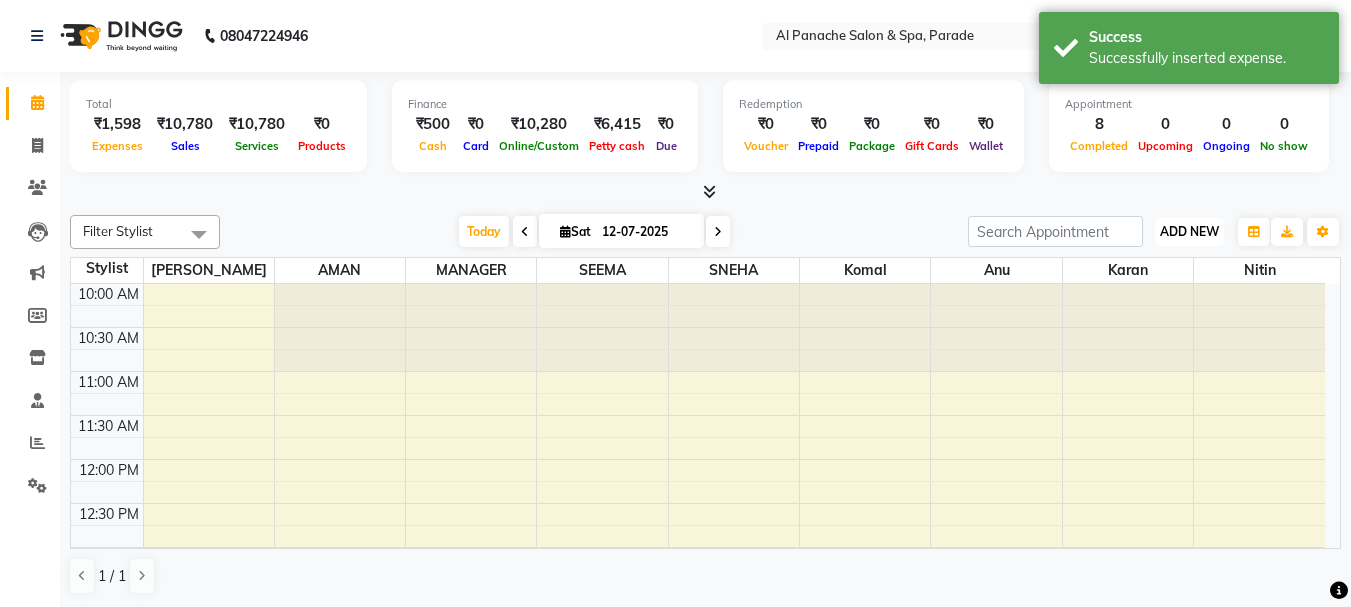 click on "ADD NEW Toggle Dropdown" at bounding box center [1189, 232] 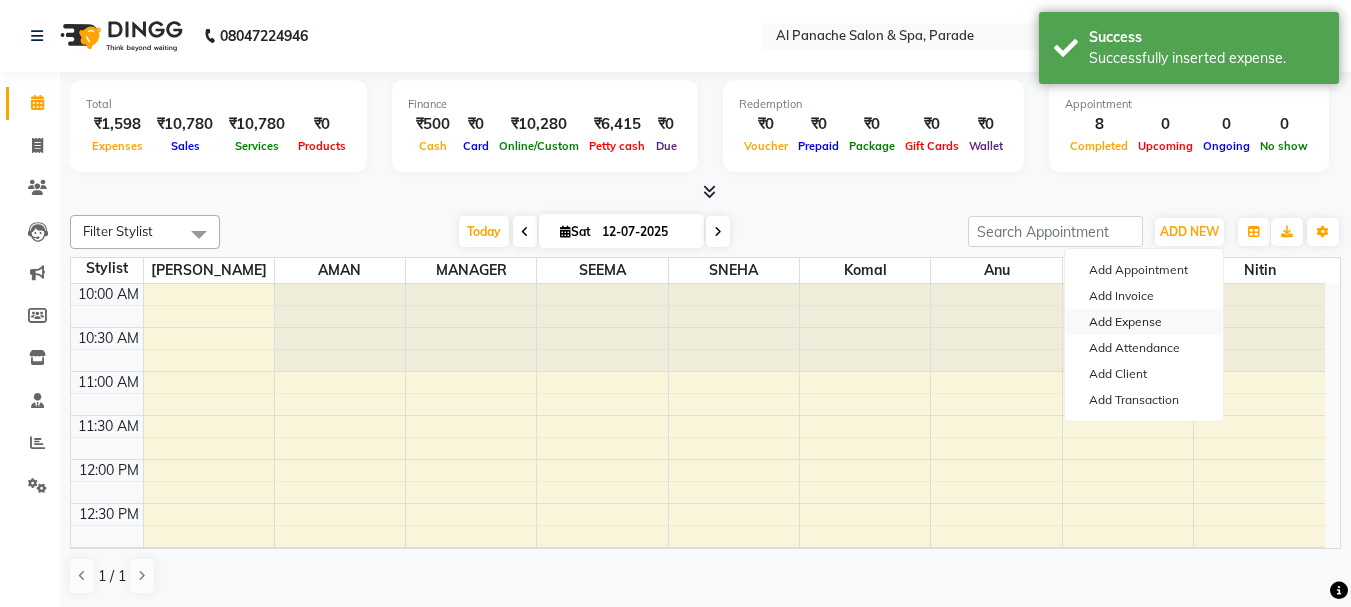 click on "Add Expense" at bounding box center (1144, 322) 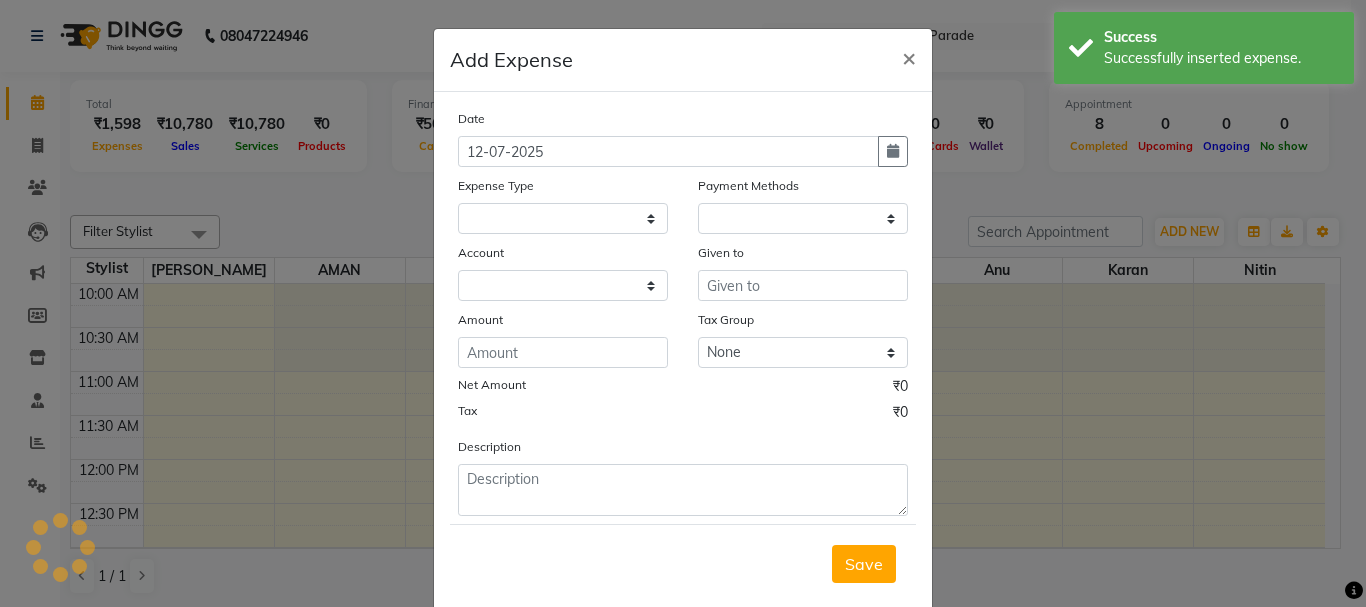 select 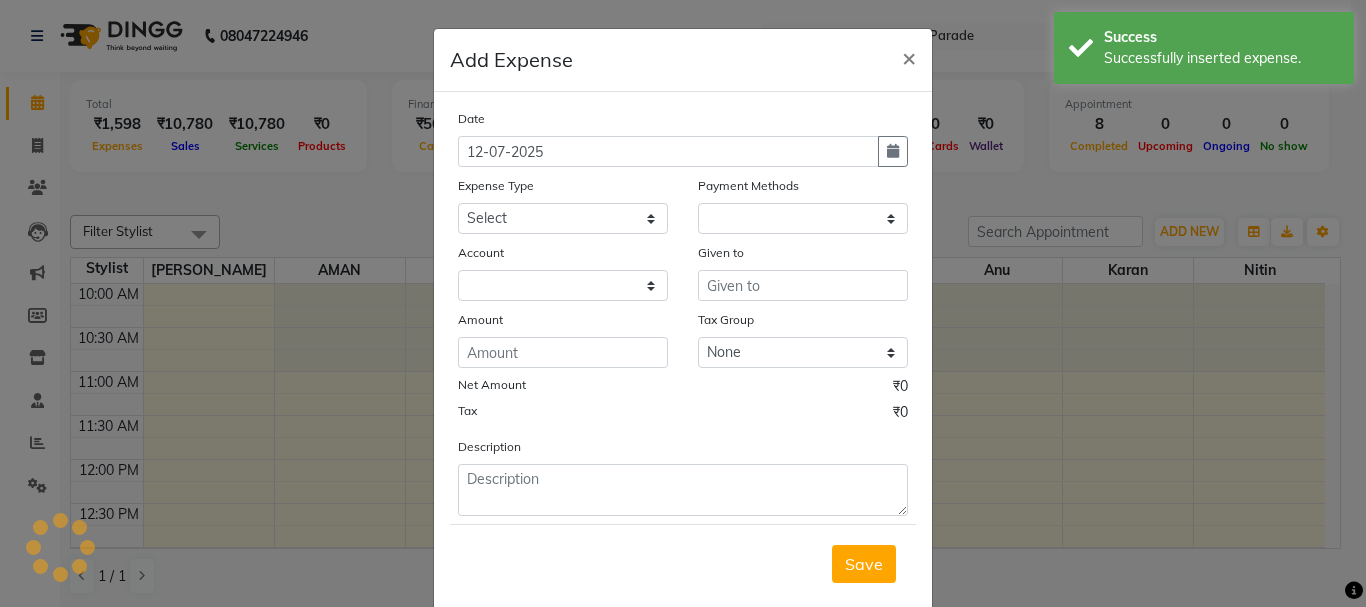 select on "1" 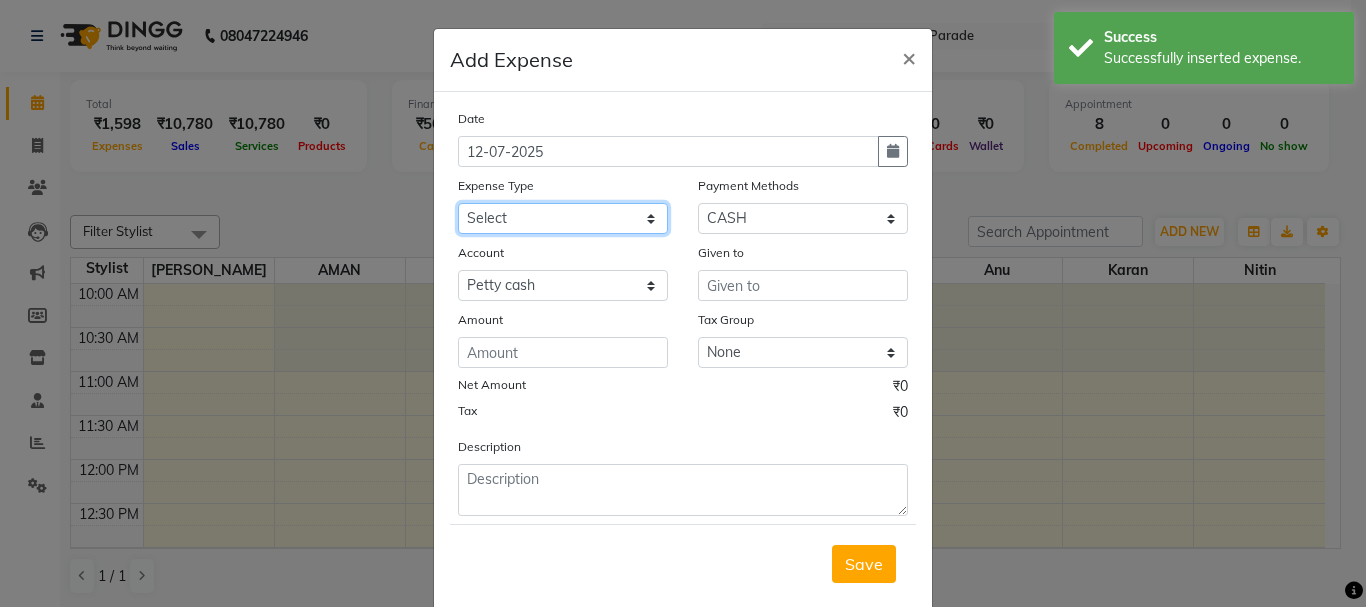 click on "Select Advance Salary Bank charges Car maintenance  Cash transfer to bank Cash transfer to hub Client Snacks Equipment Fuel Govt fee Incentive Insurance International purchase Loan Repayment Maintenance Marketing Miscellaneous MRA Other Pantry Payment Pooja Box Product Rent Salary Staff Snacks Tax Tea & Refreshment Utilities water bottle Wipes" 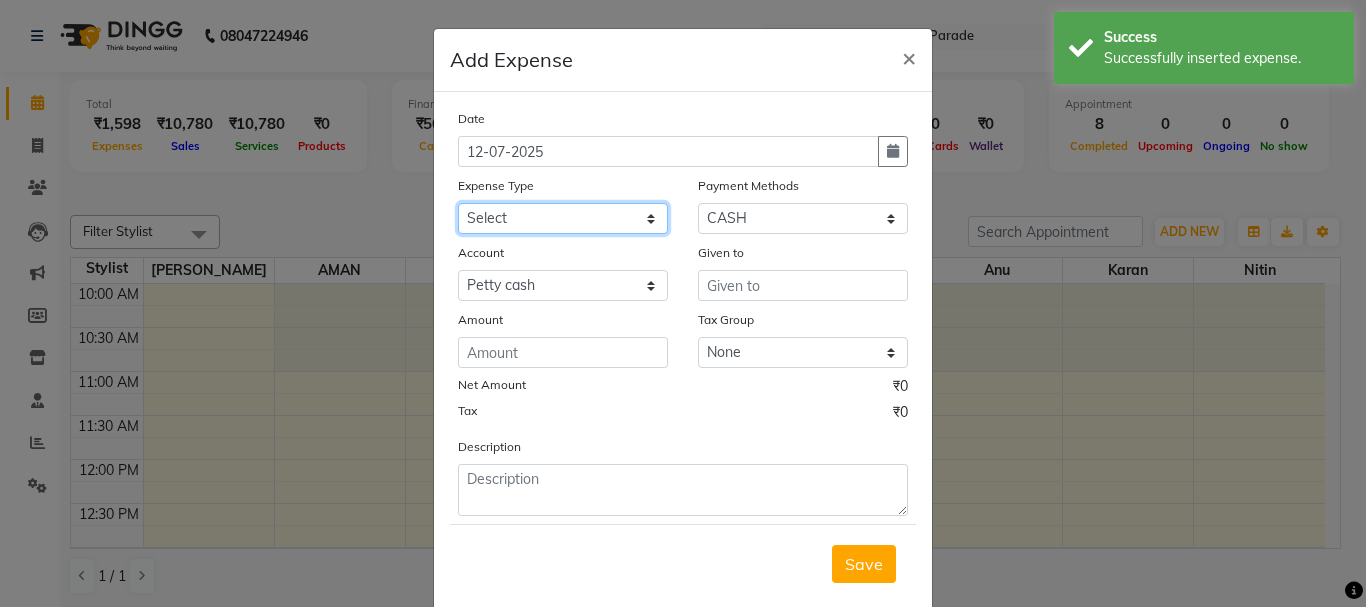 select on "4769" 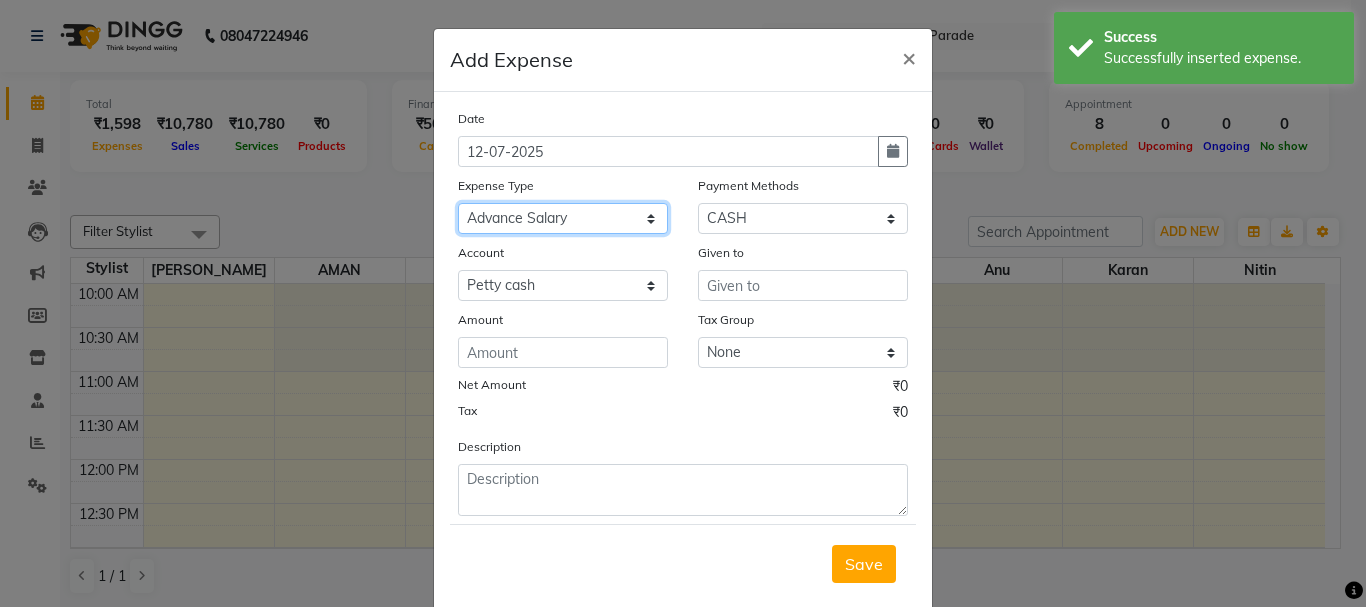 click on "Select Advance Salary Bank charges Car maintenance  Cash transfer to bank Cash transfer to hub Client Snacks Equipment Fuel Govt fee Incentive Insurance International purchase Loan Repayment Maintenance Marketing Miscellaneous MRA Other Pantry Payment Pooja Box Product Rent Salary Staff Snacks Tax Tea & Refreshment Utilities water bottle Wipes" 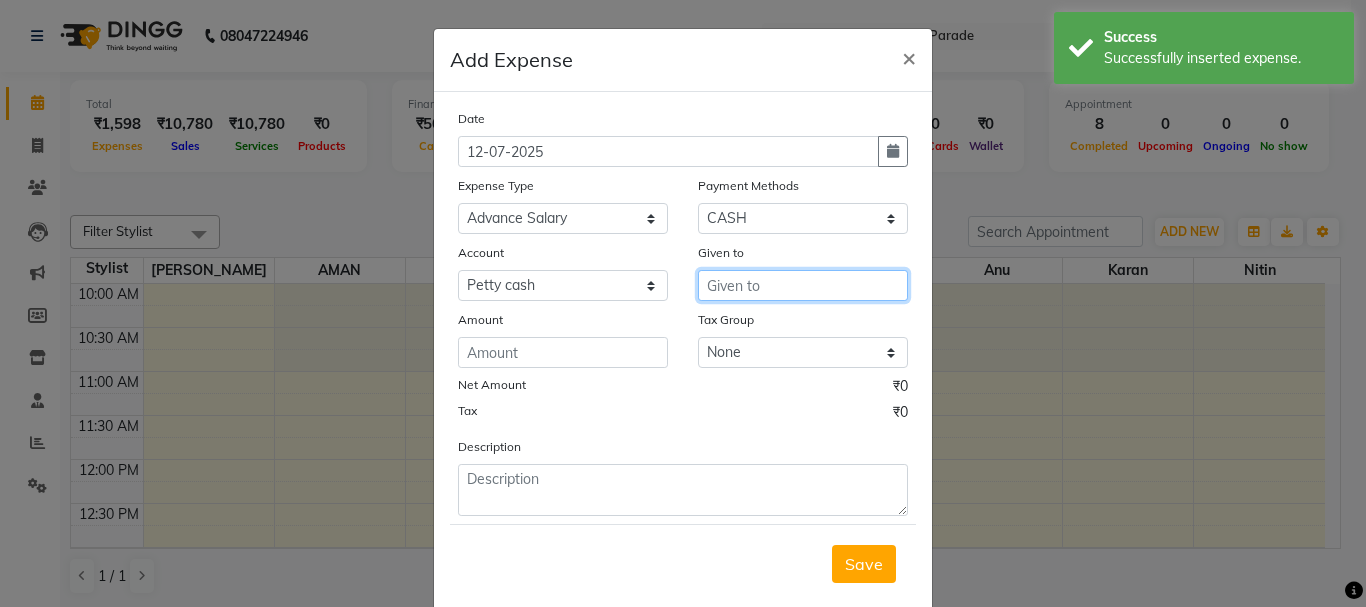 click at bounding box center [803, 285] 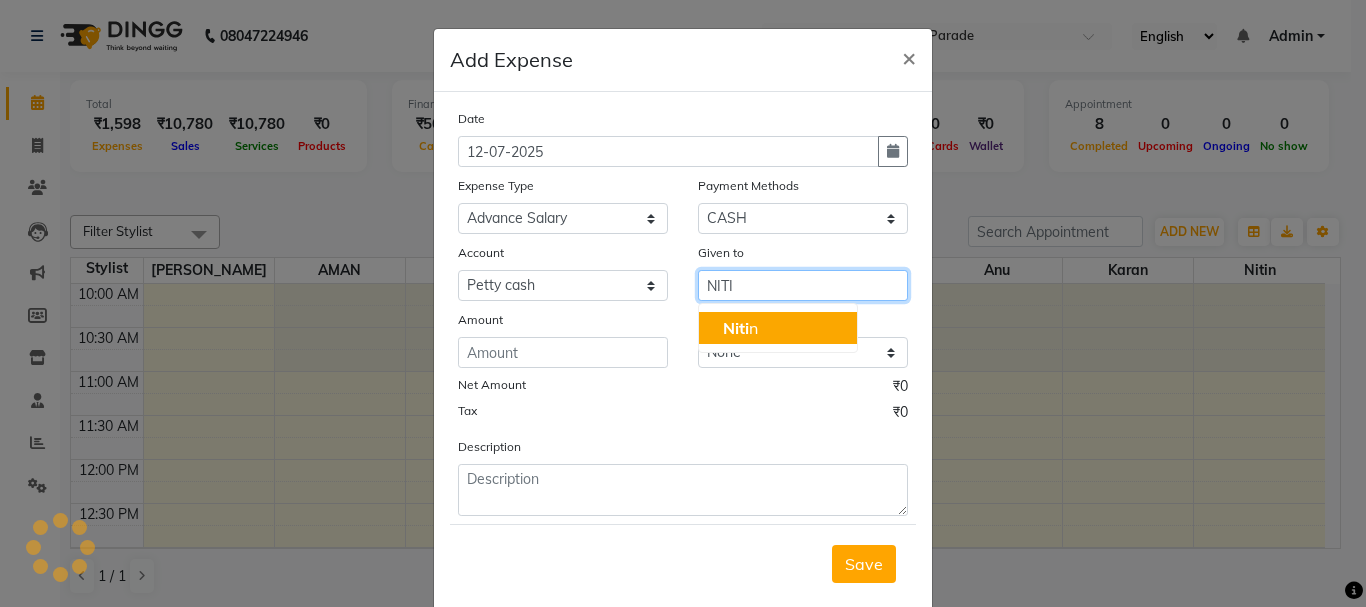 click on "Niti" 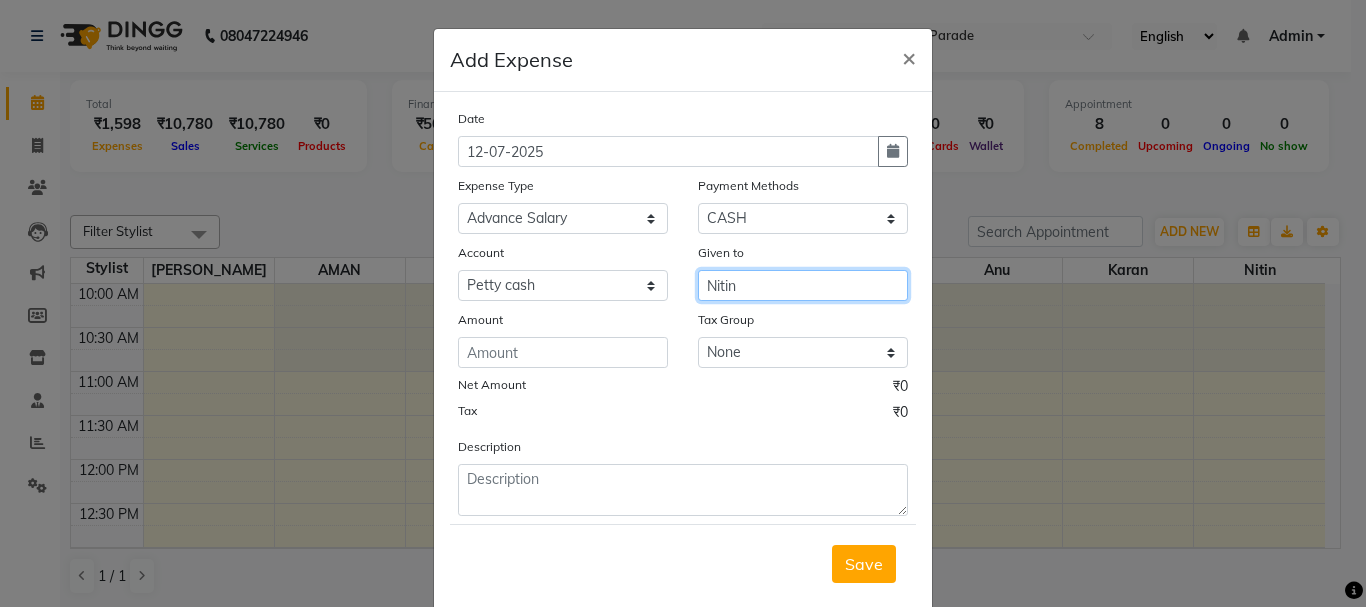 type on "Nitin" 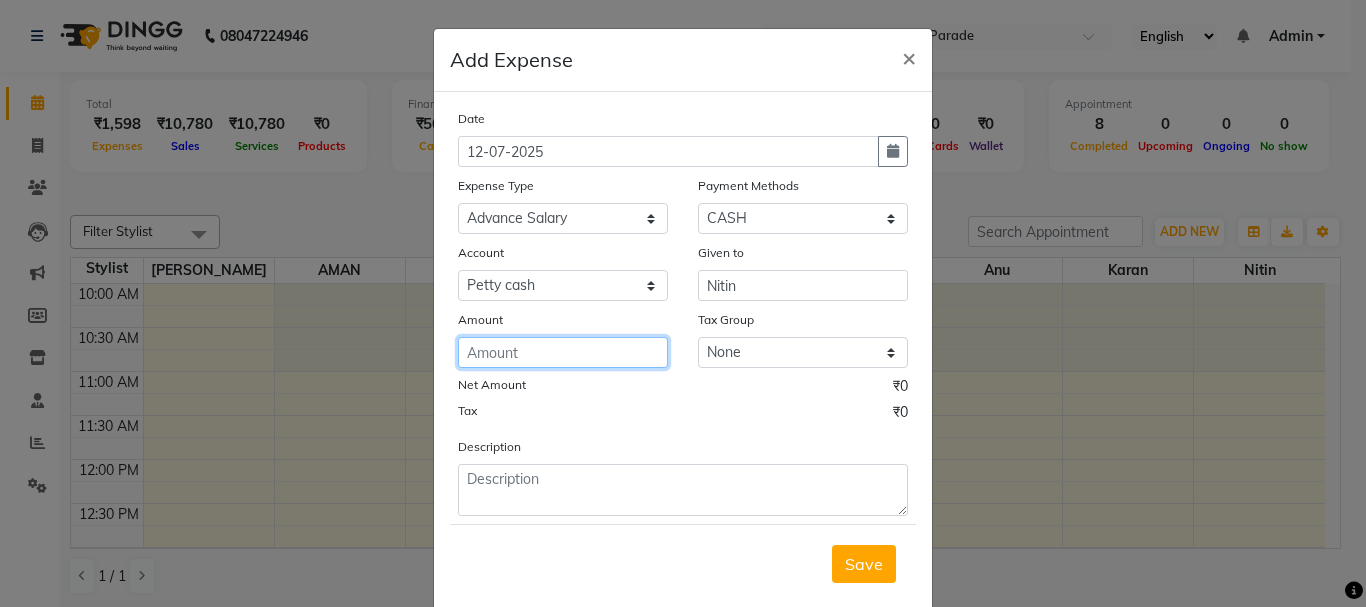 click 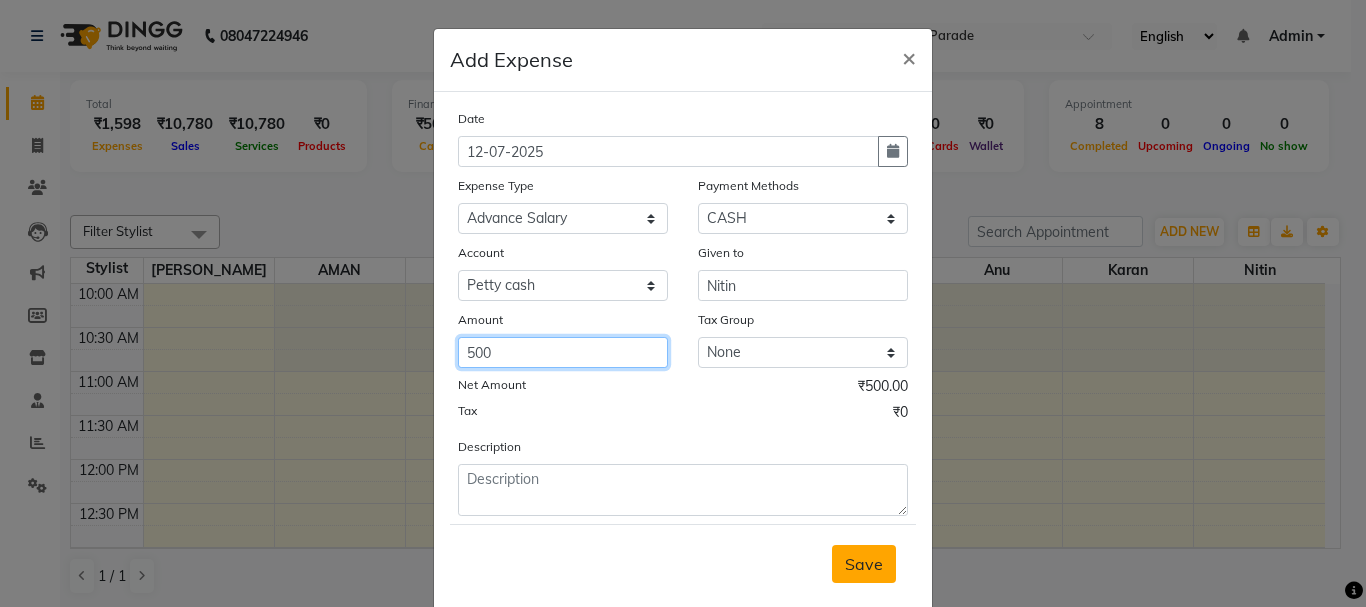 type on "500" 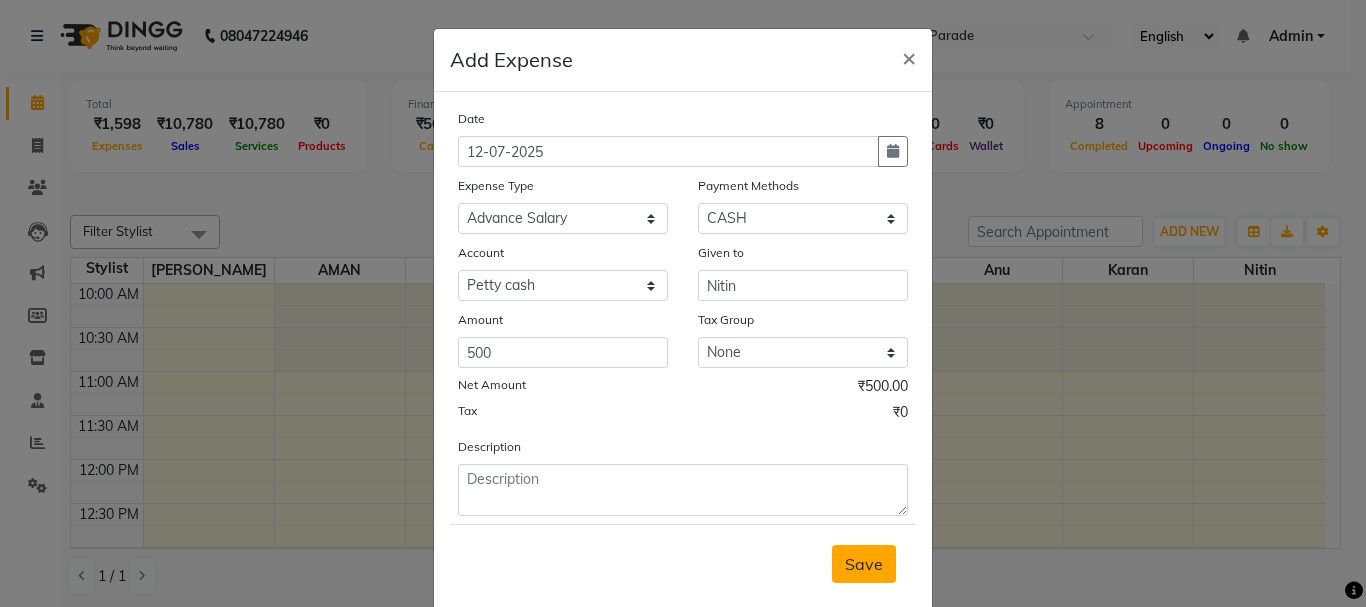 click on "Save" at bounding box center [864, 564] 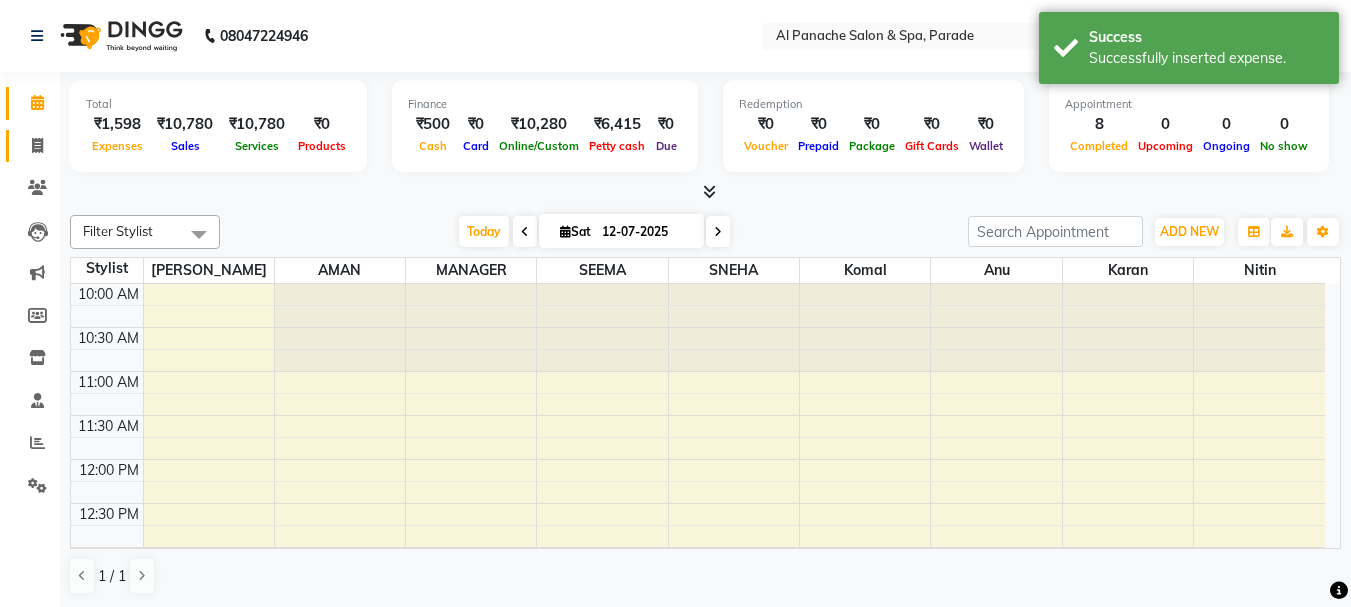 click on "Invoice" 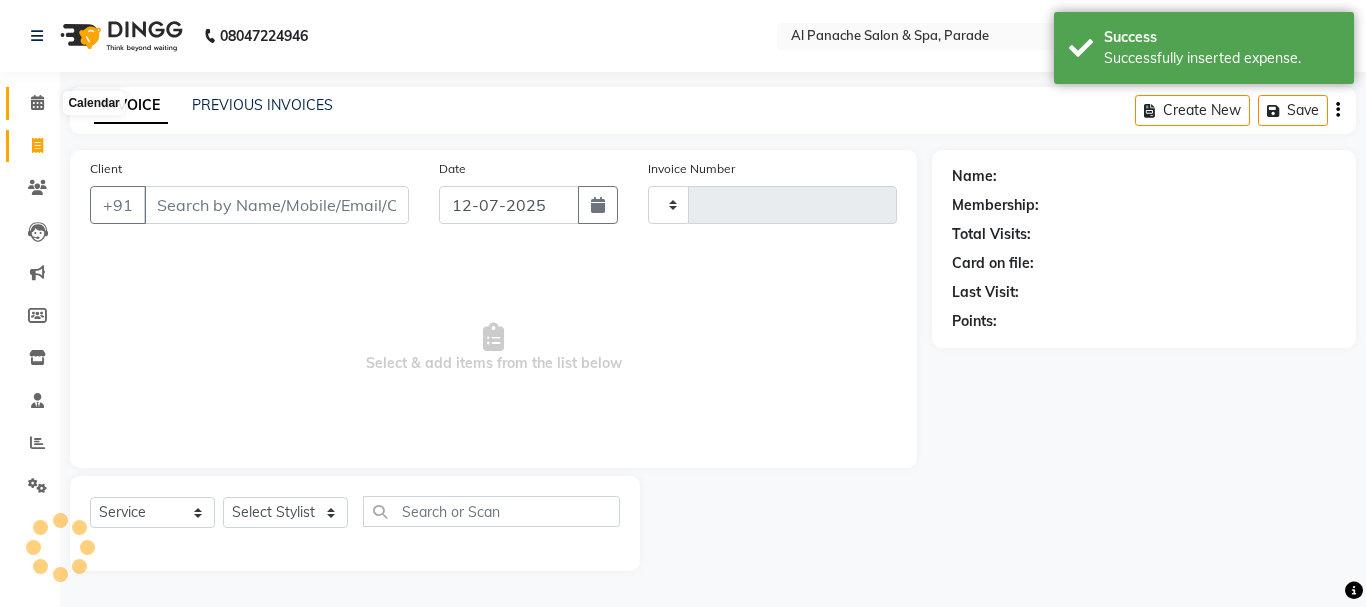 type on "0853" 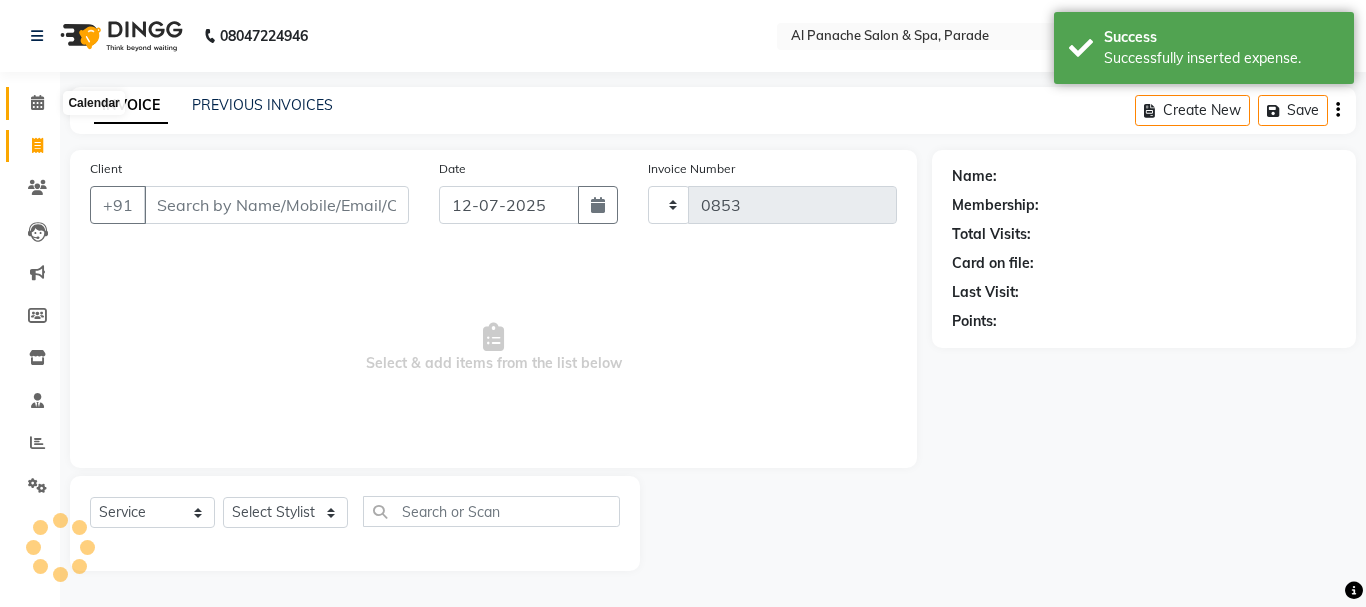 select on "463" 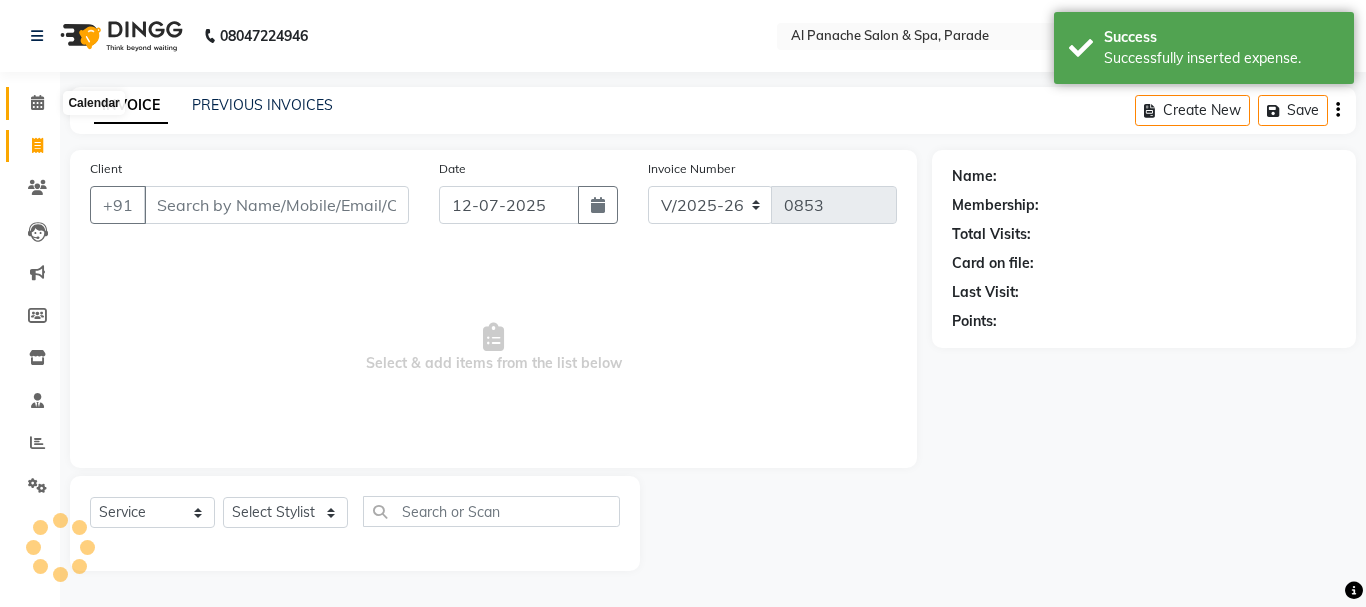 click 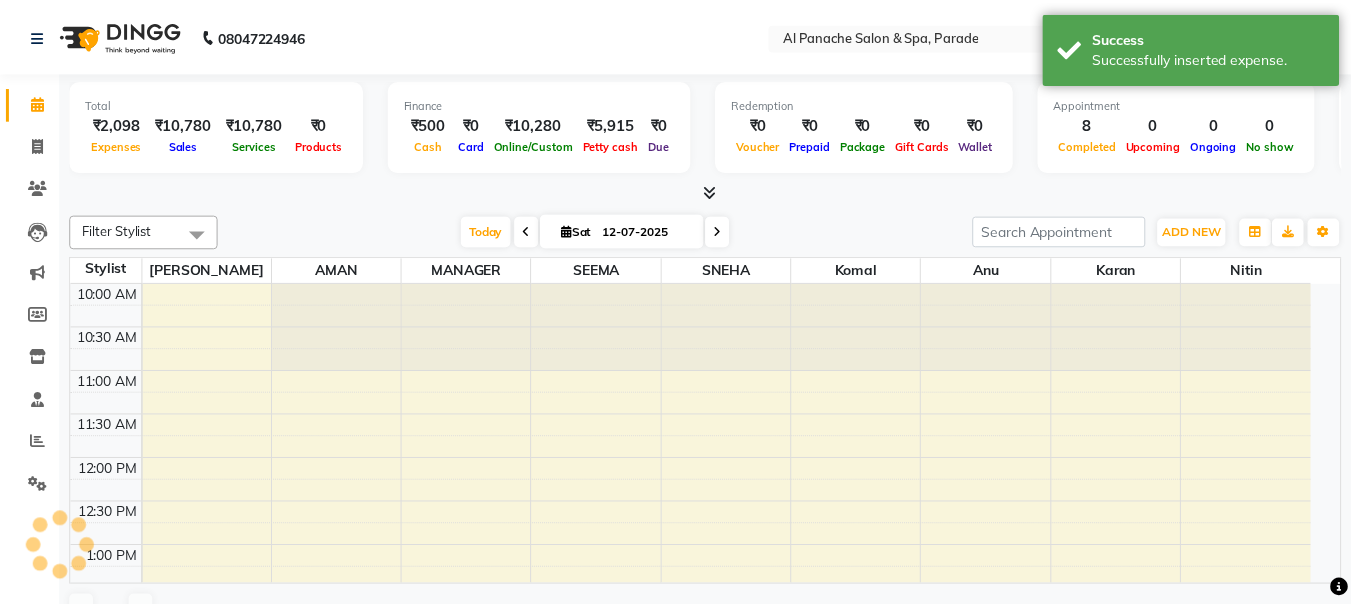 scroll, scrollTop: 0, scrollLeft: 0, axis: both 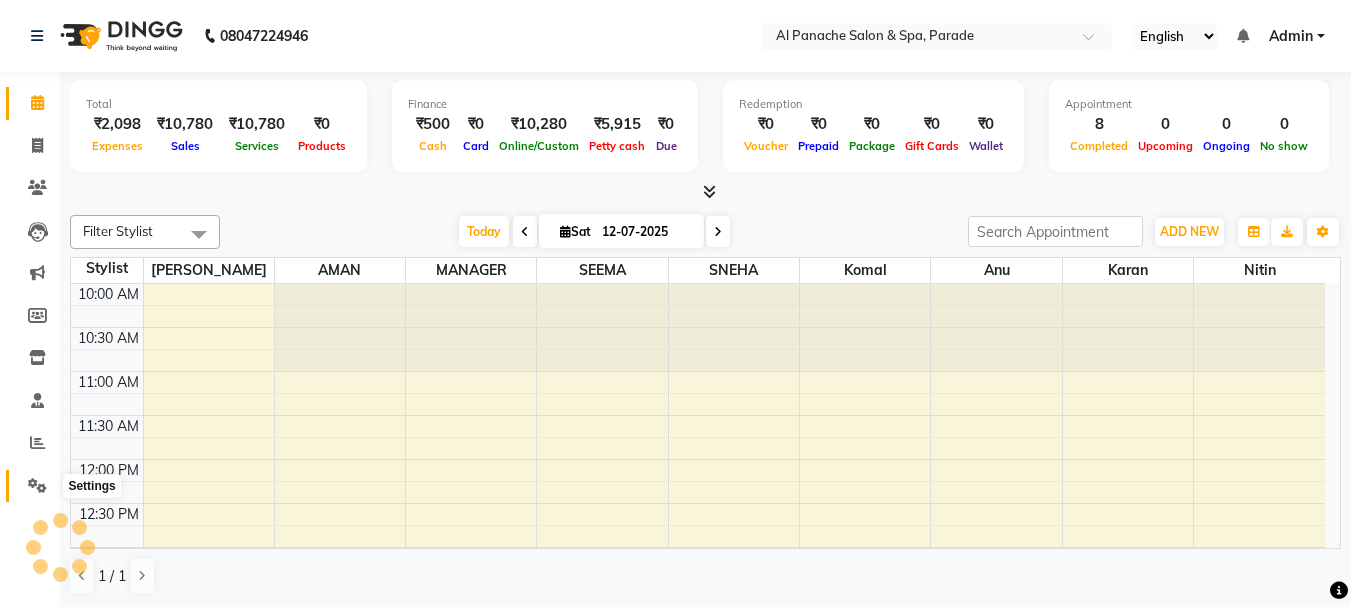 click 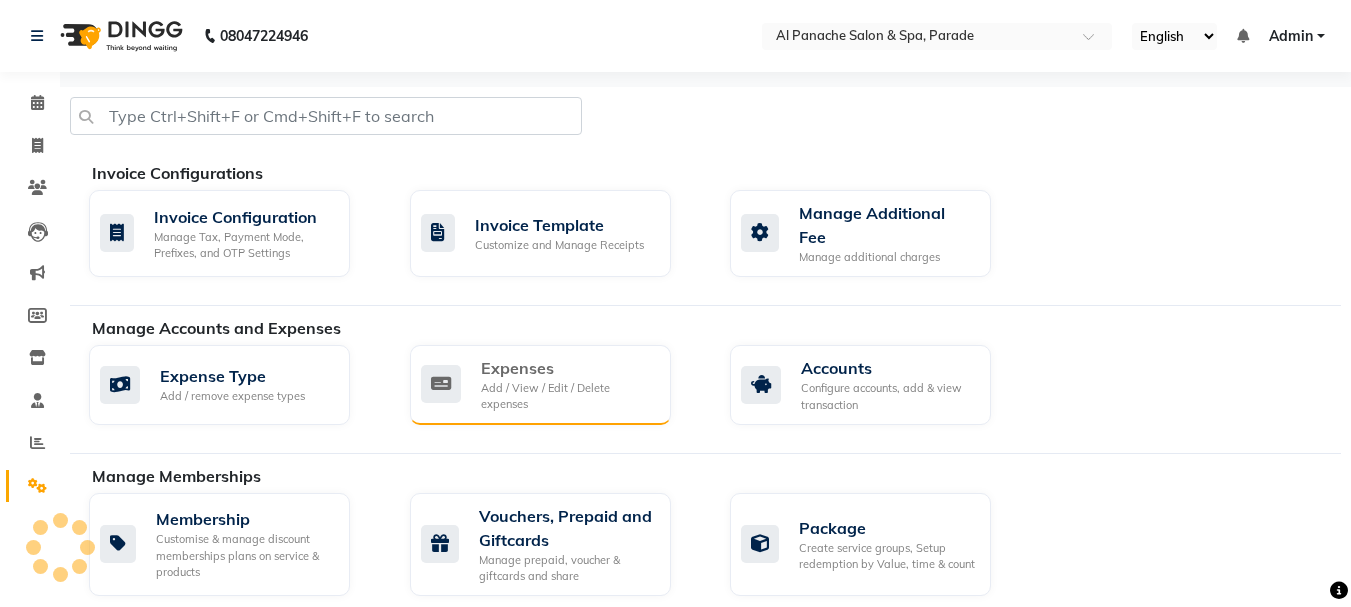 click on "Add / View / Edit / Delete expenses" 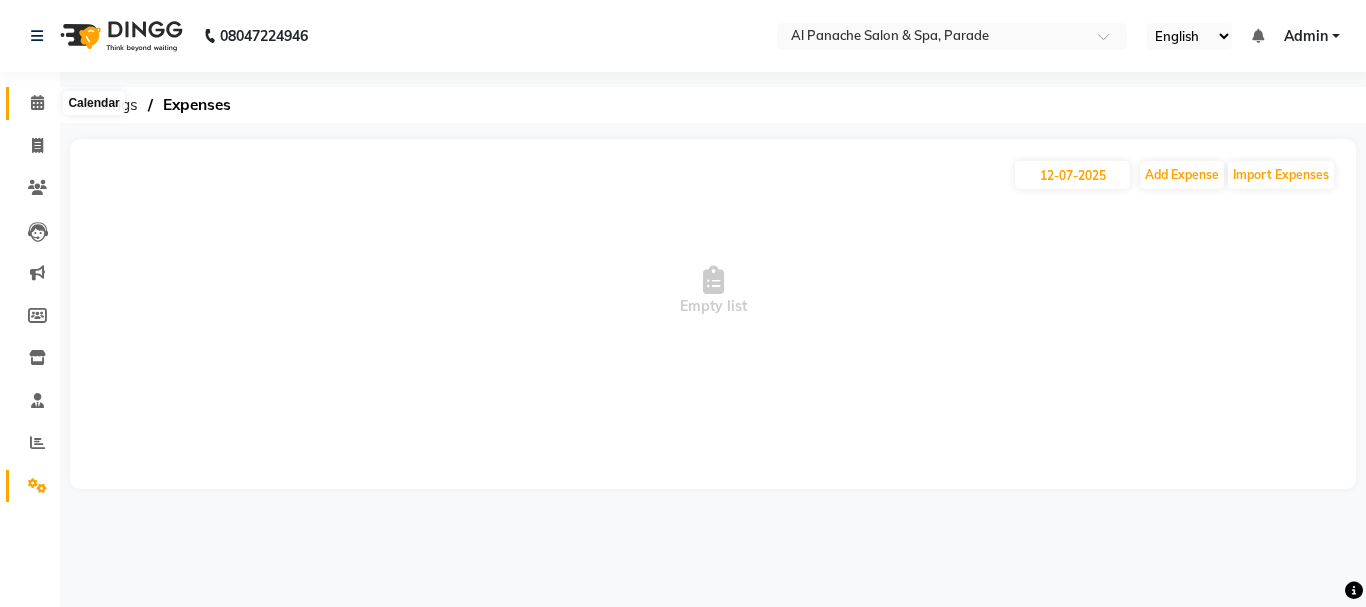 click 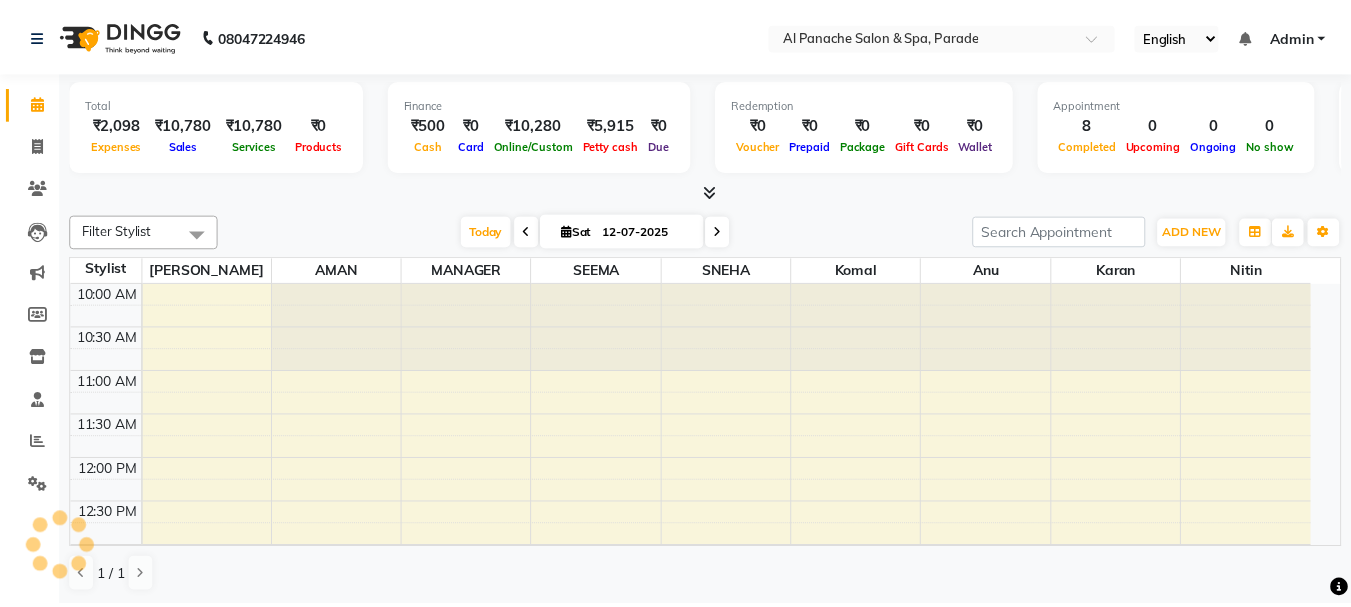 scroll, scrollTop: 0, scrollLeft: 0, axis: both 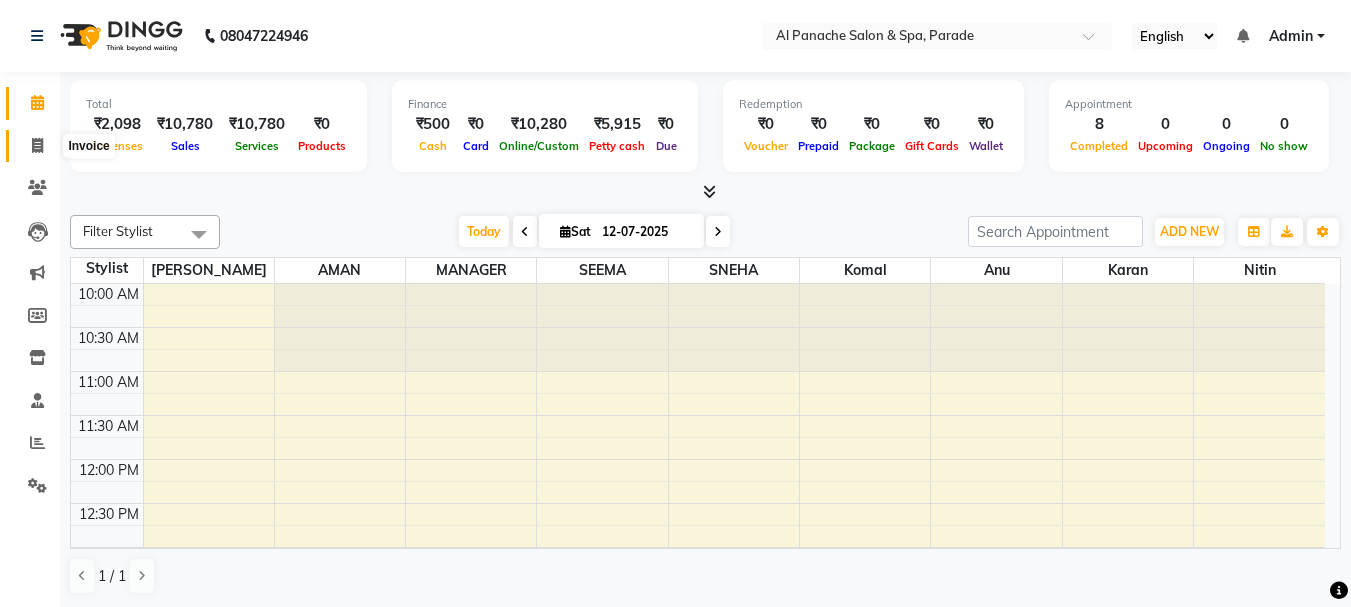 click 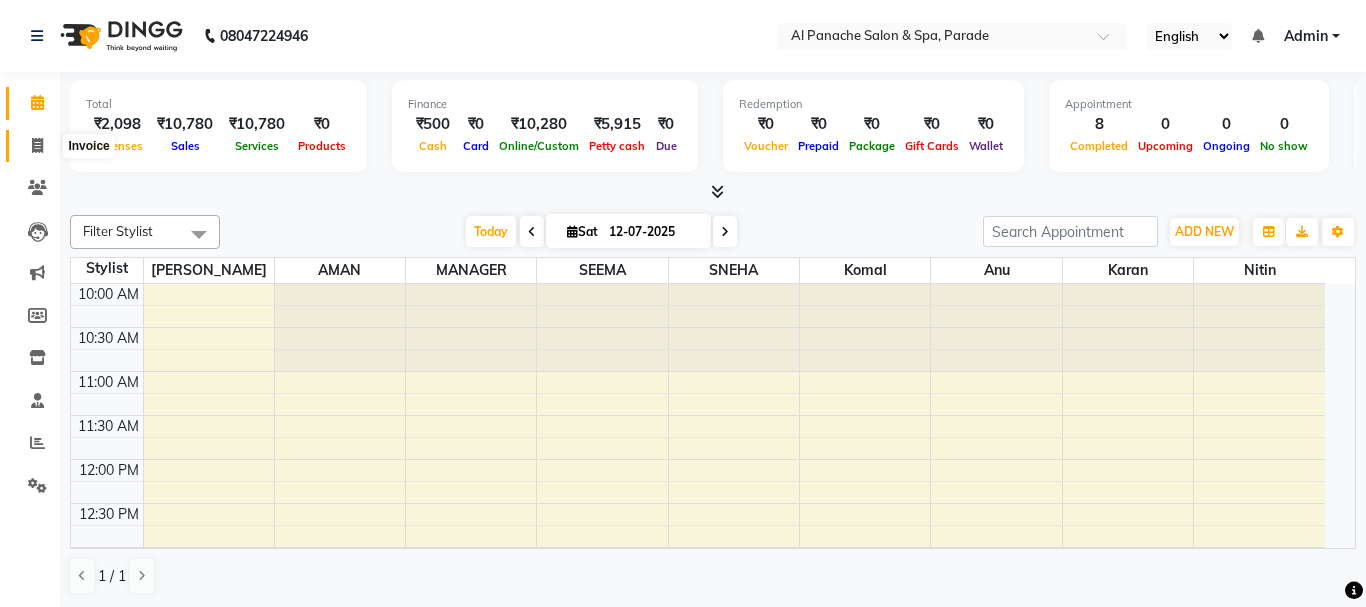 select on "service" 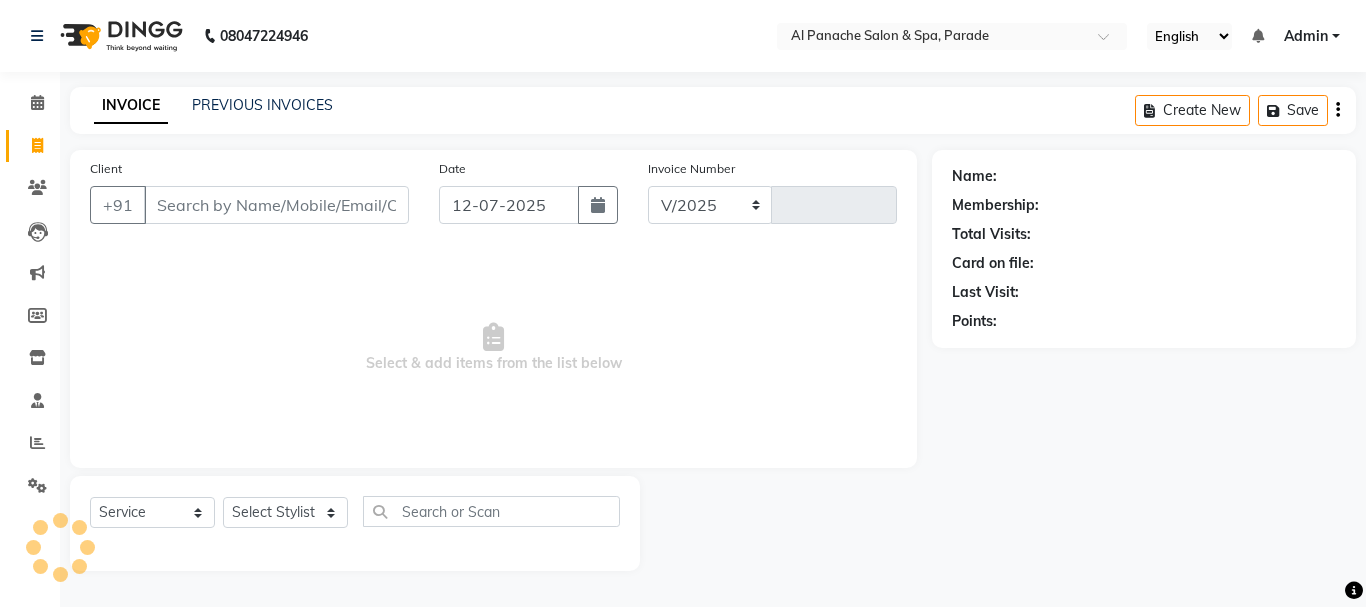 select on "463" 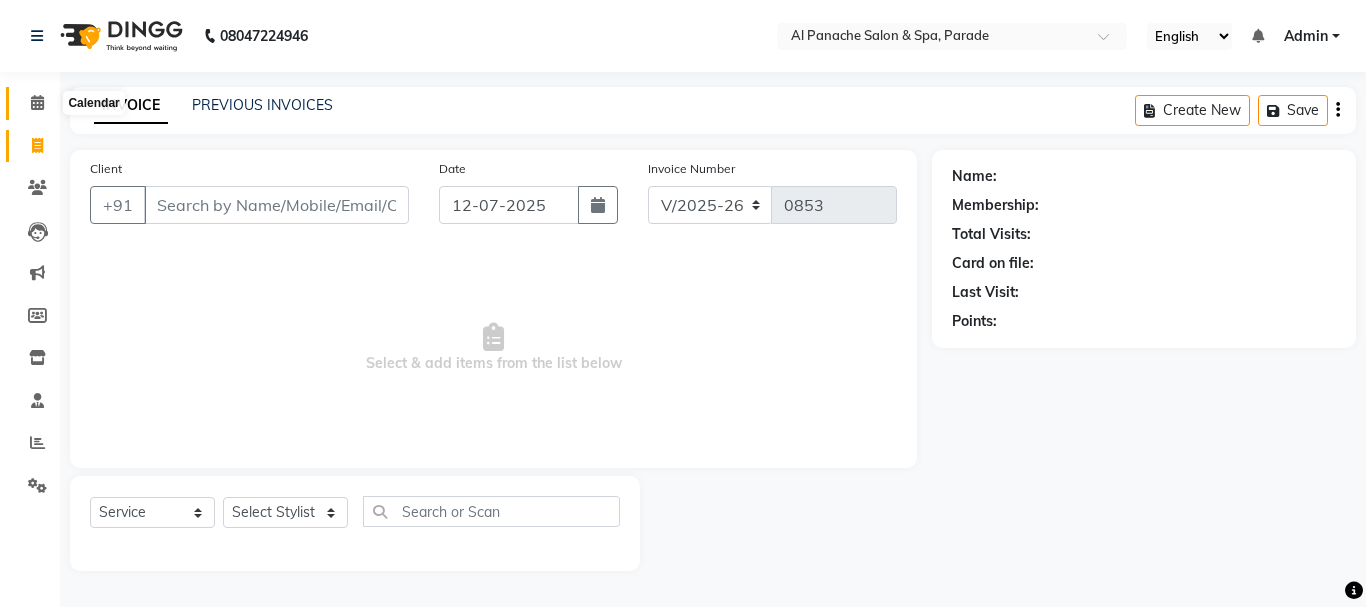 click 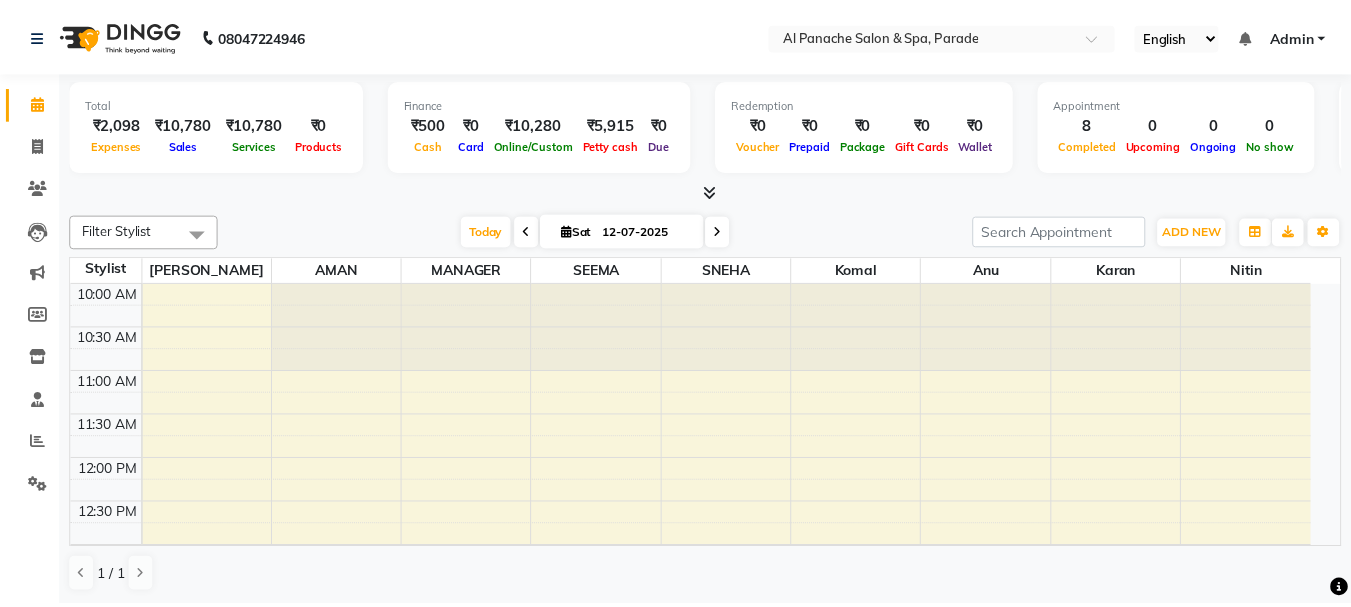 scroll, scrollTop: 0, scrollLeft: 0, axis: both 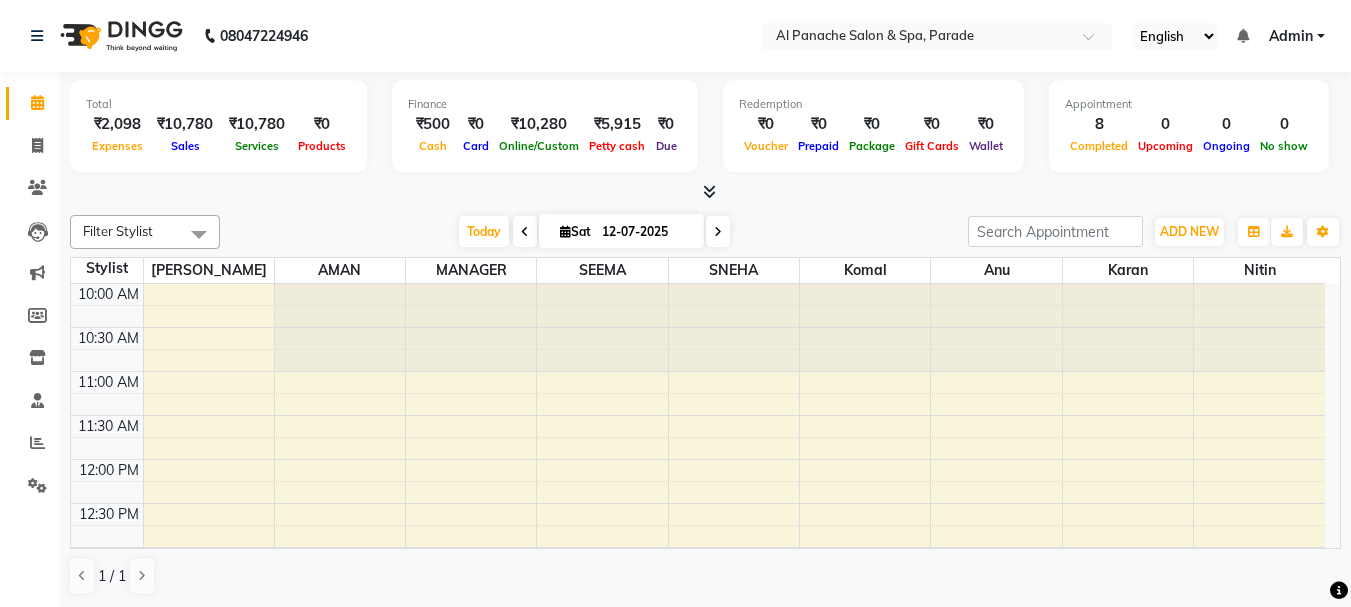 click at bounding box center (709, 191) 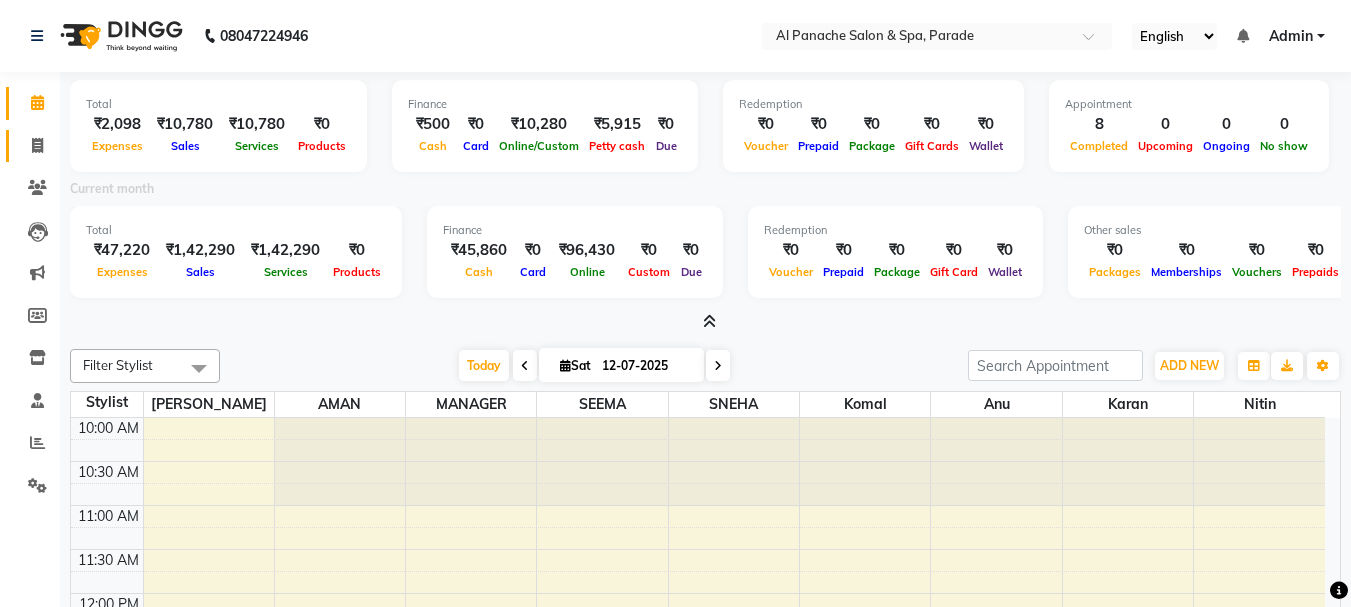 click 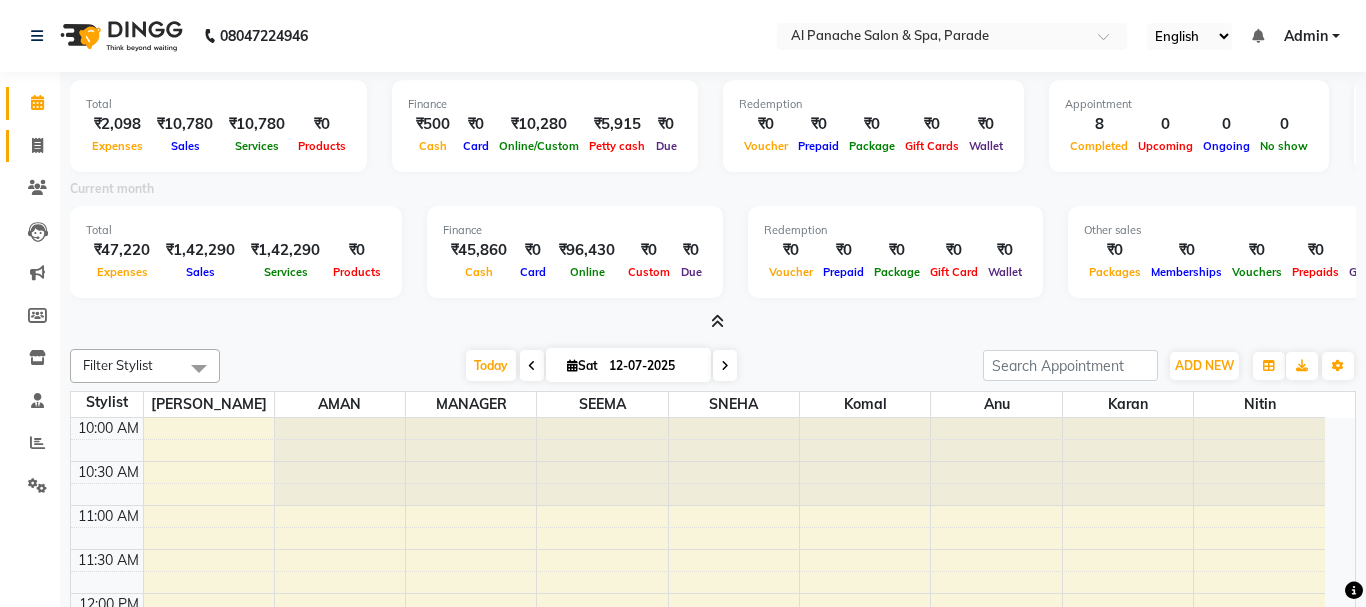 select on "service" 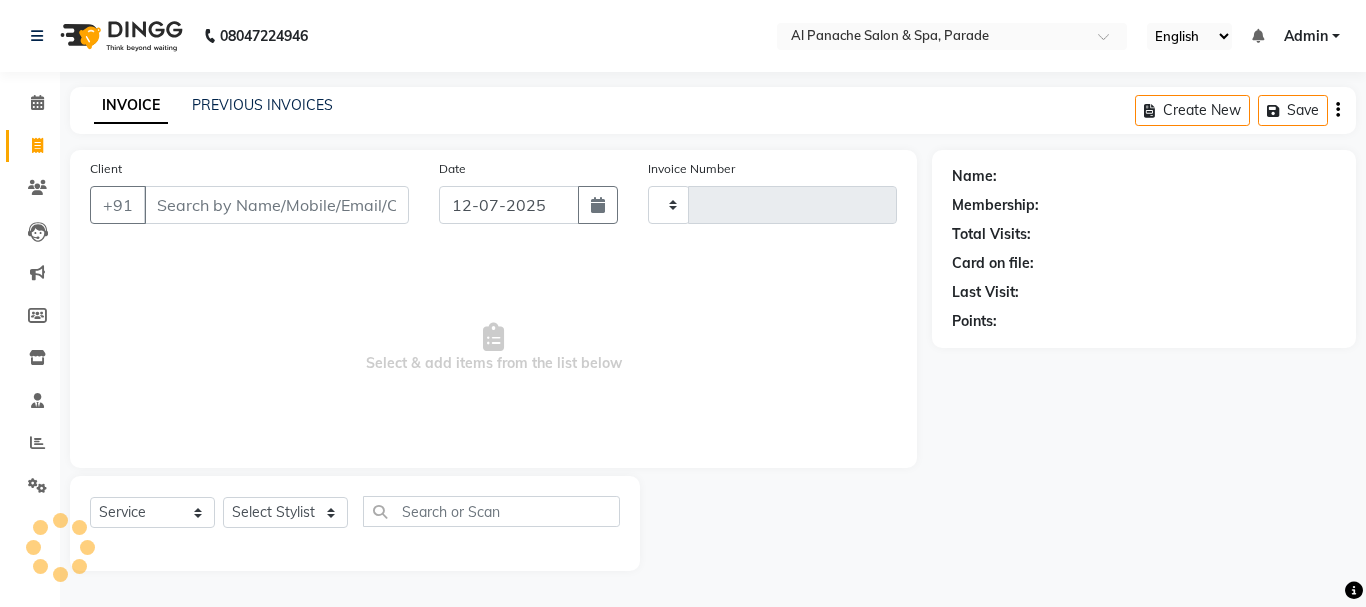 type on "0853" 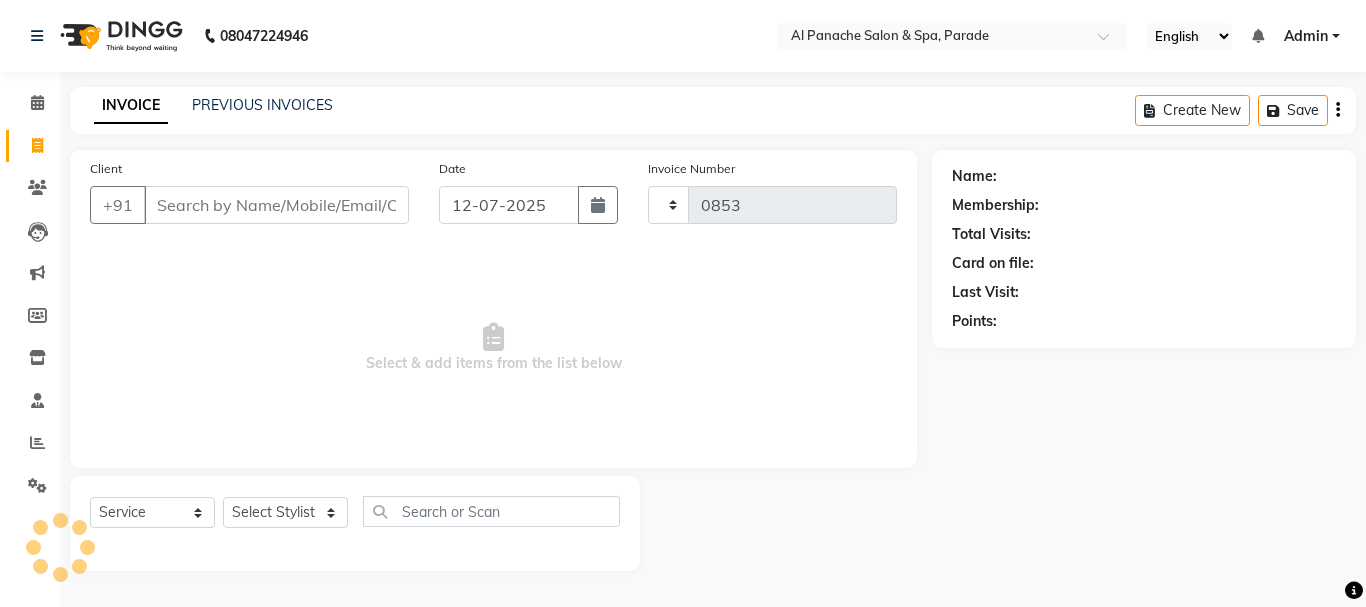 select on "463" 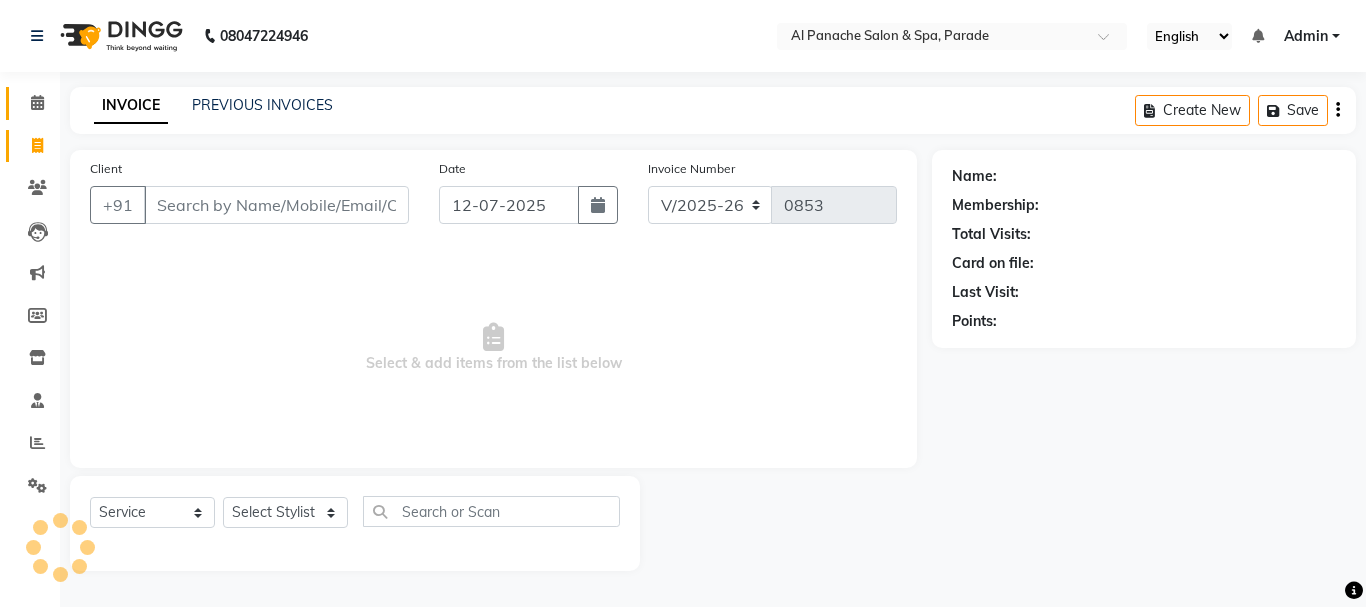 click on "Calendar" 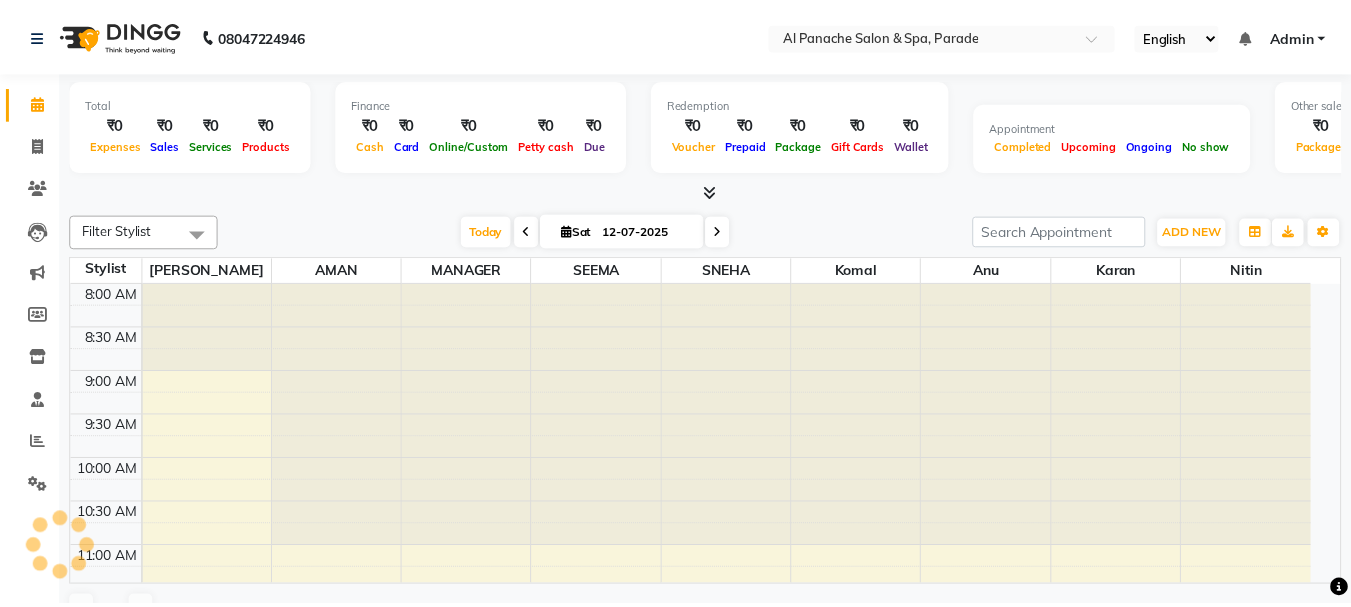 scroll, scrollTop: 0, scrollLeft: 0, axis: both 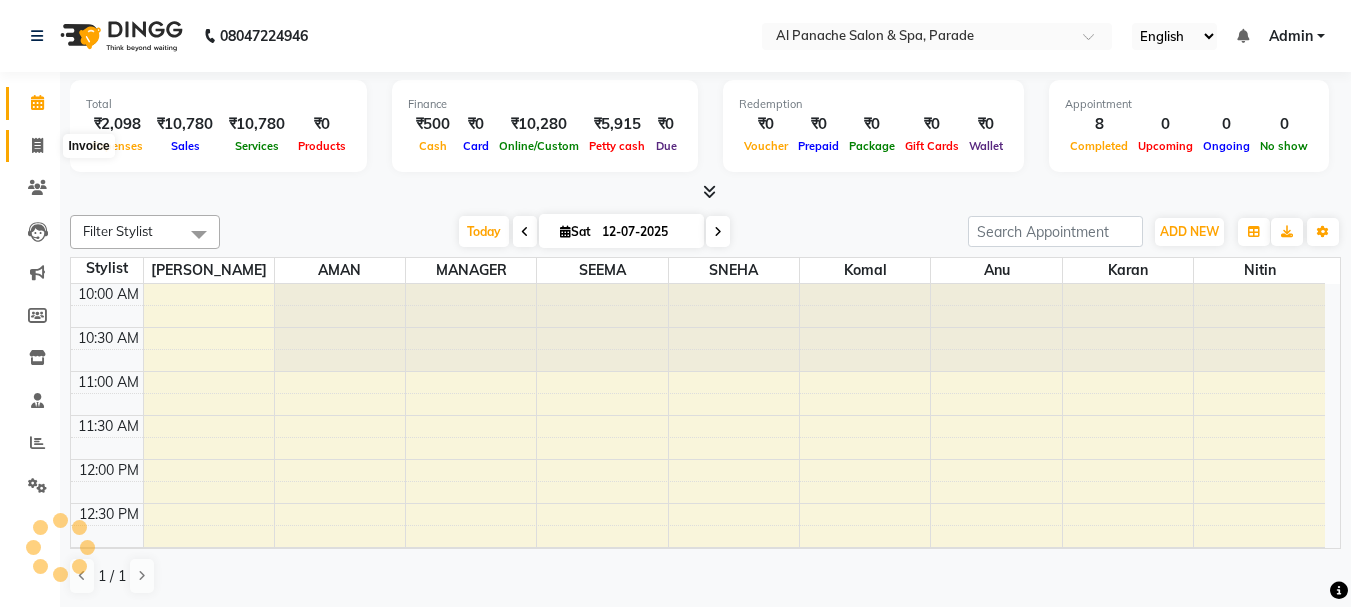 click 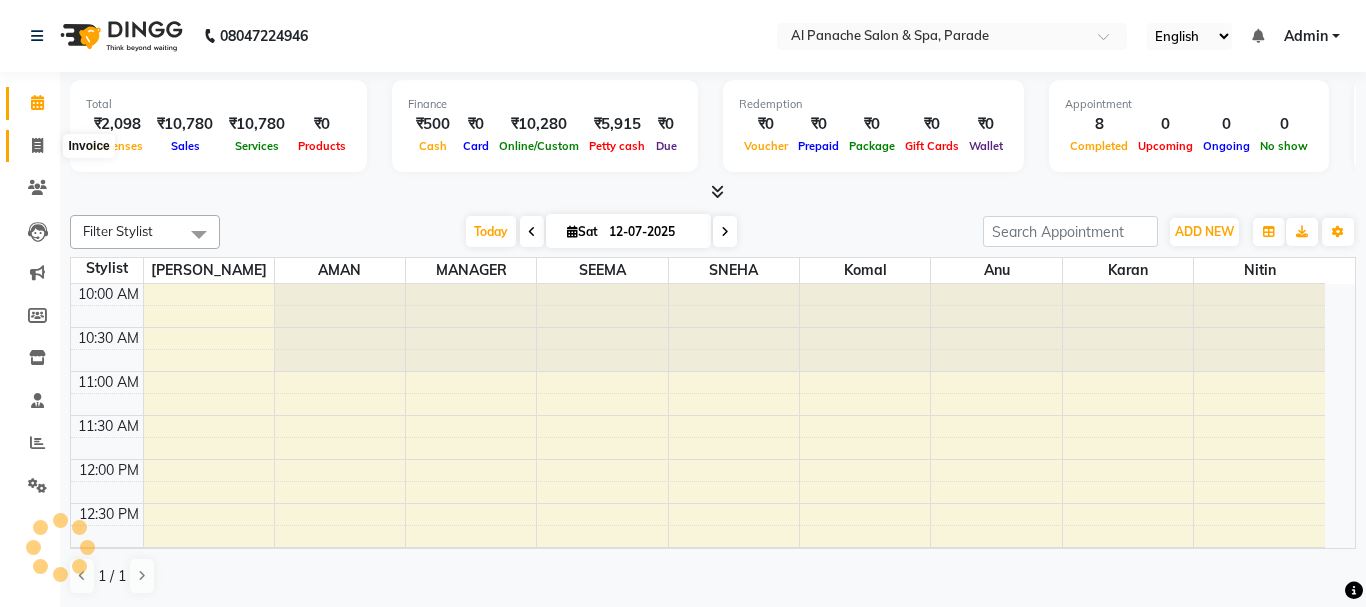 select on "service" 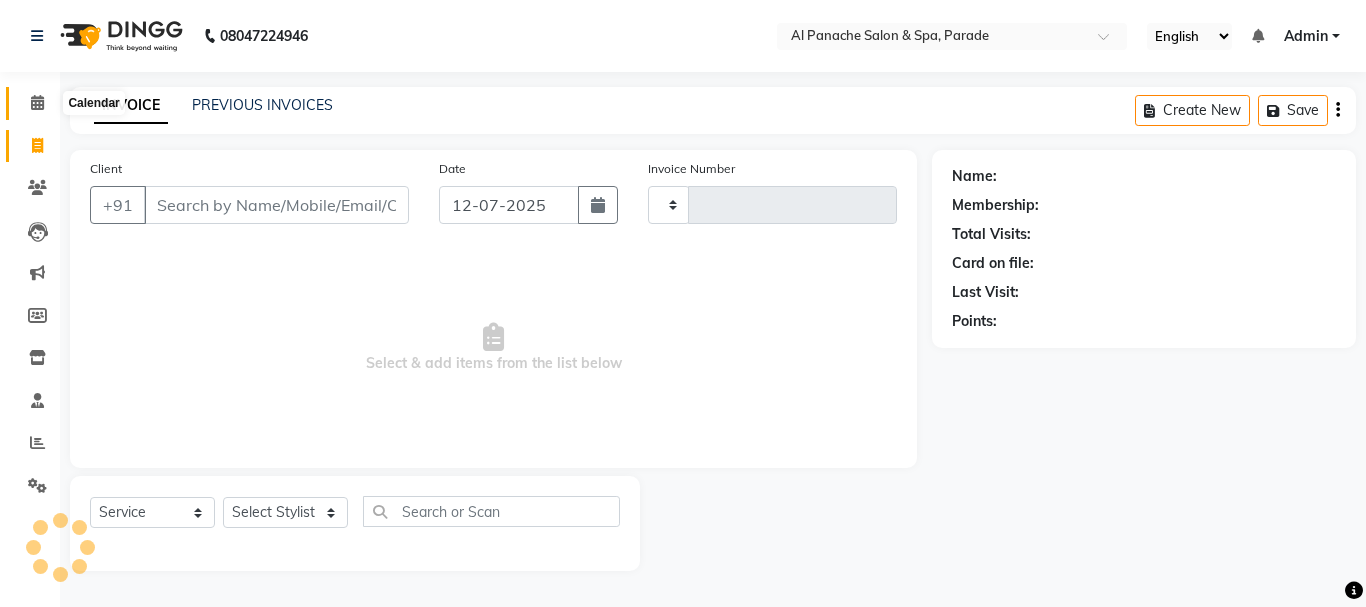 click 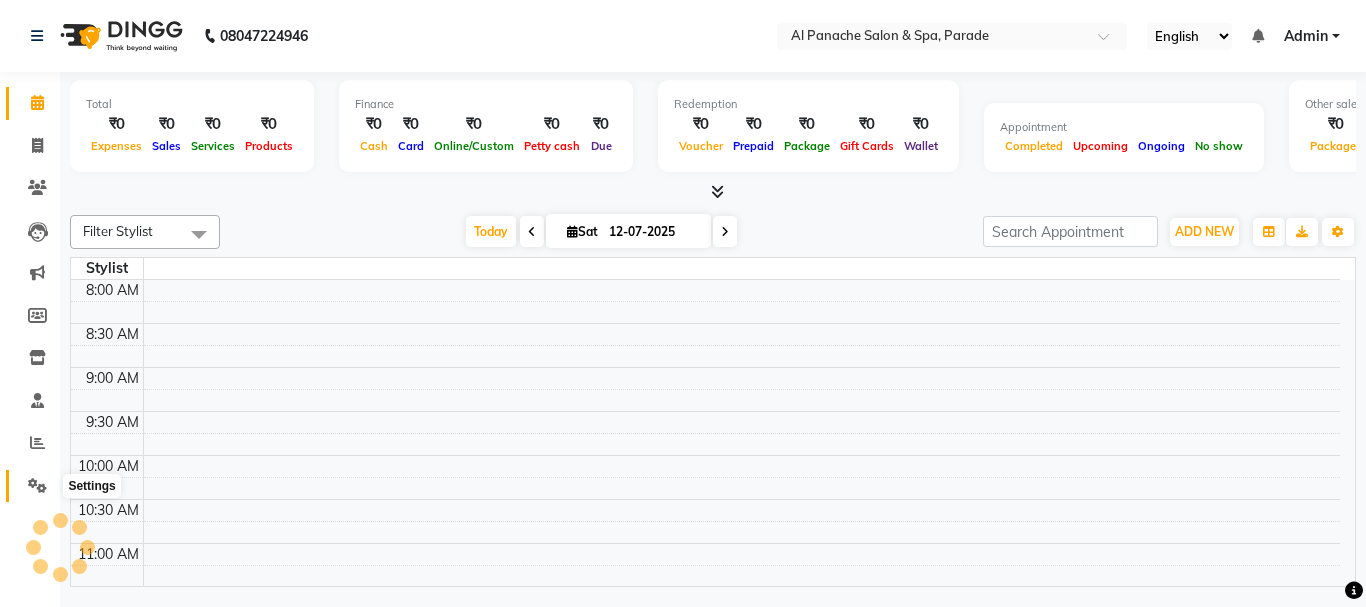 click 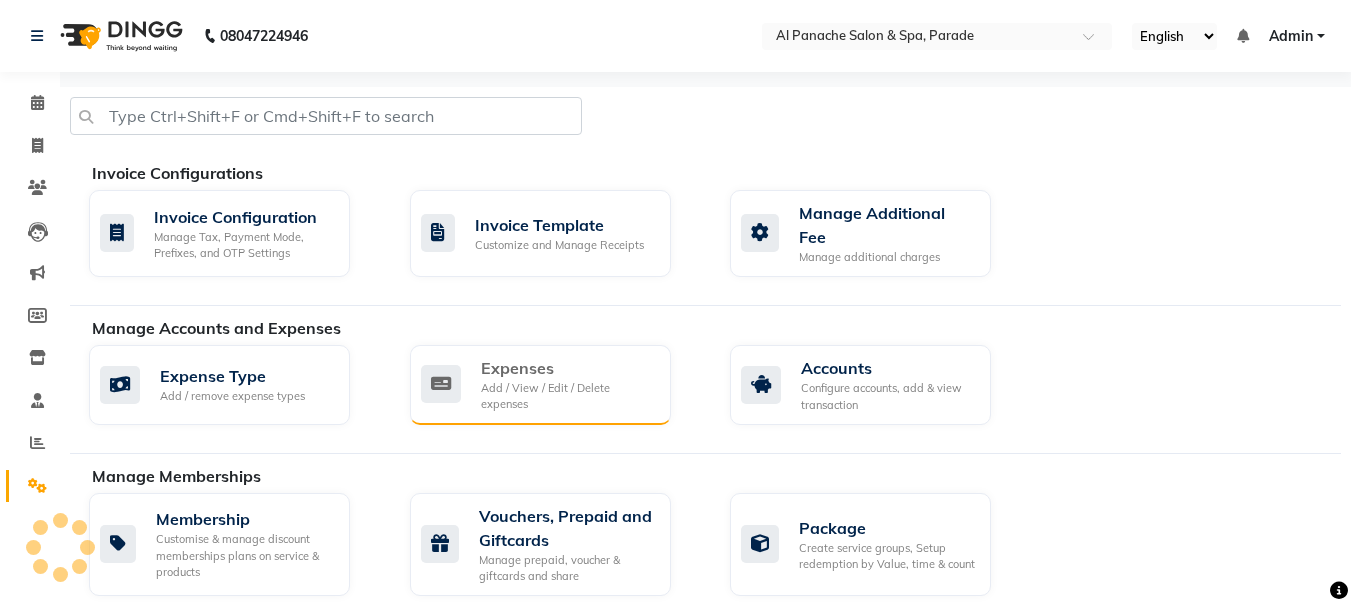 click on "Add / View / Edit / Delete expenses" 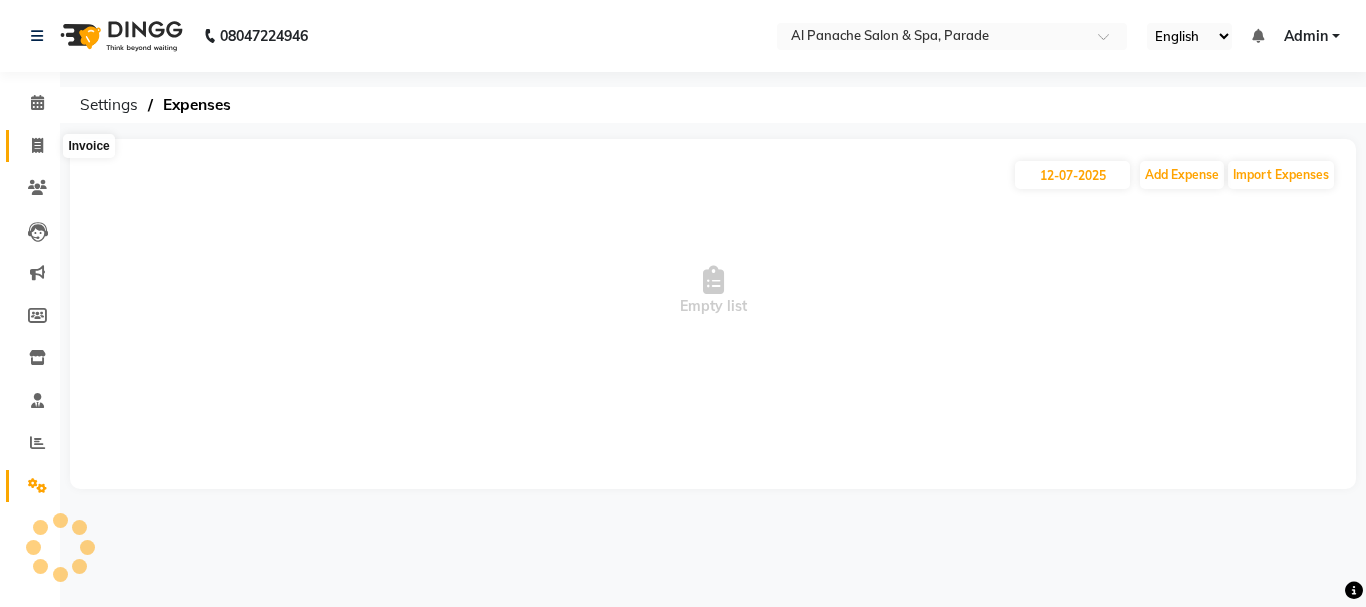 click 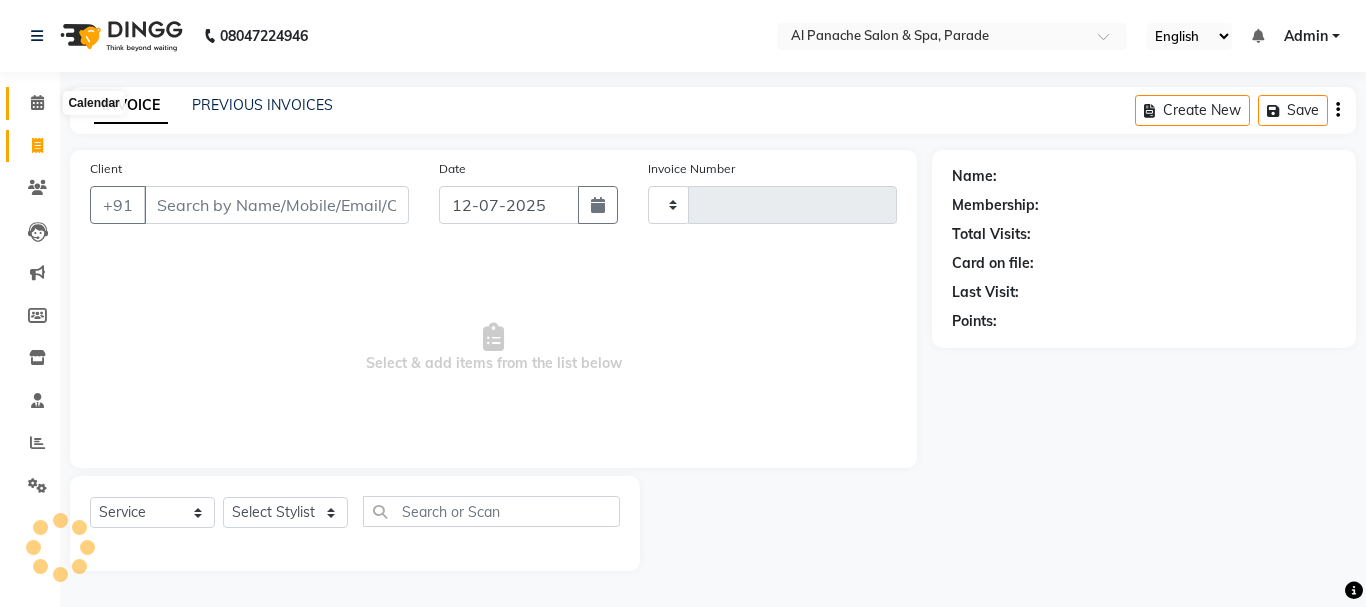 click 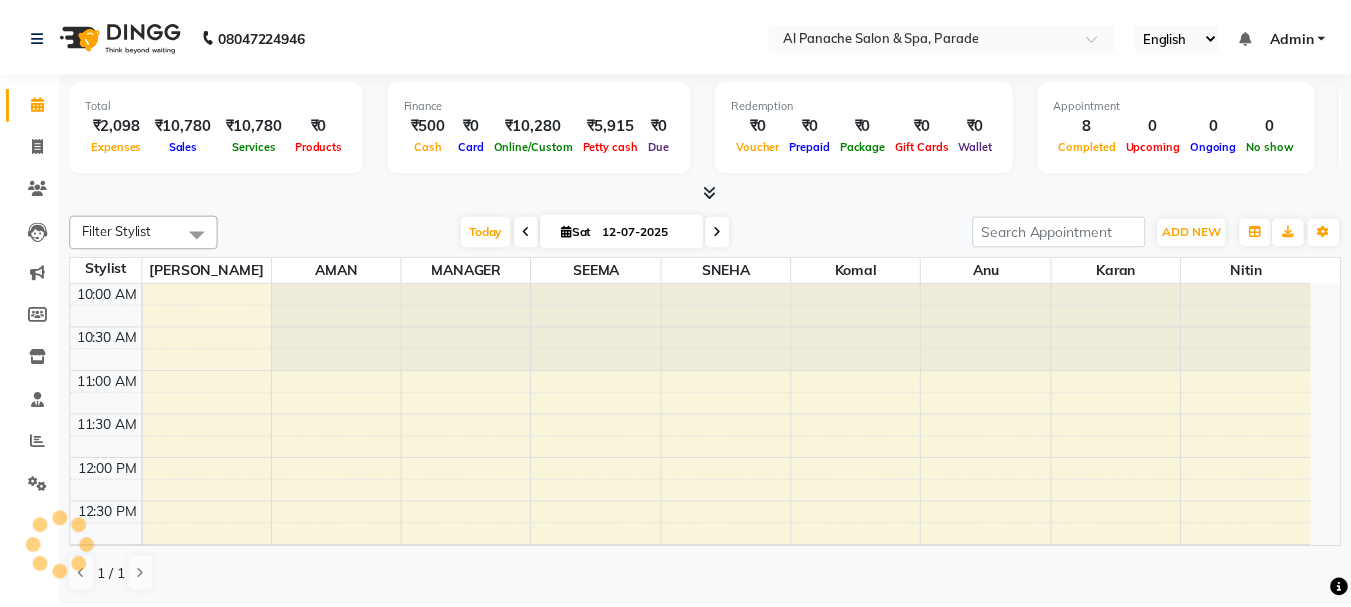 scroll, scrollTop: 665, scrollLeft: 0, axis: vertical 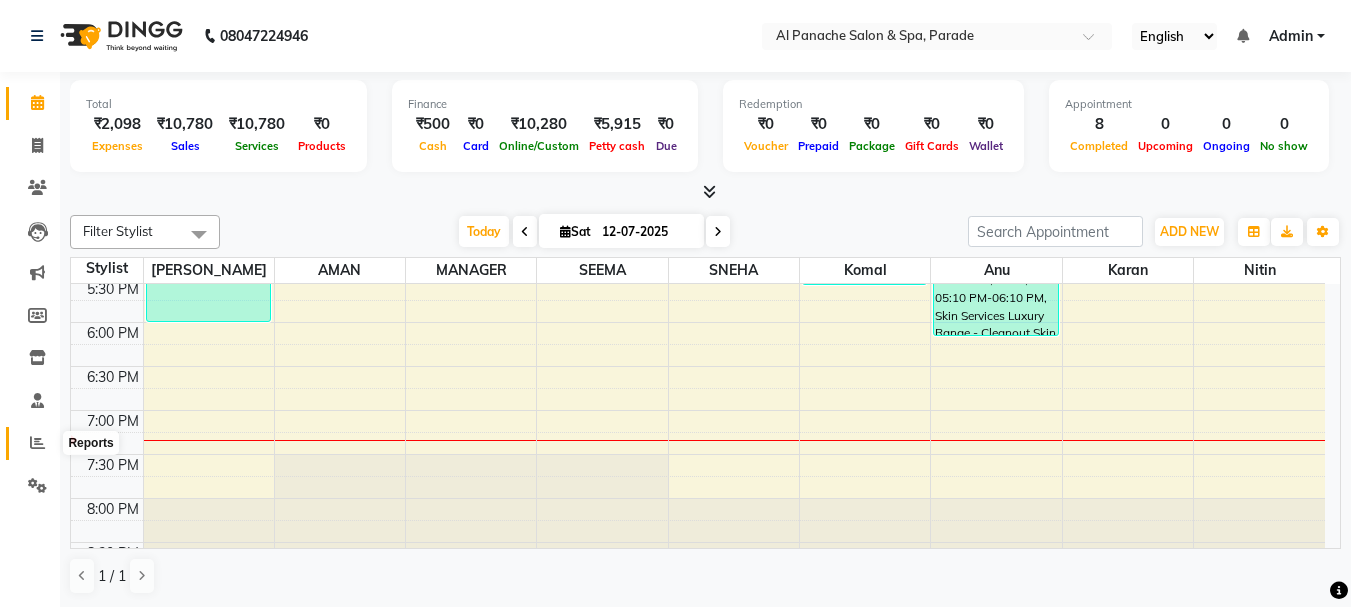 click 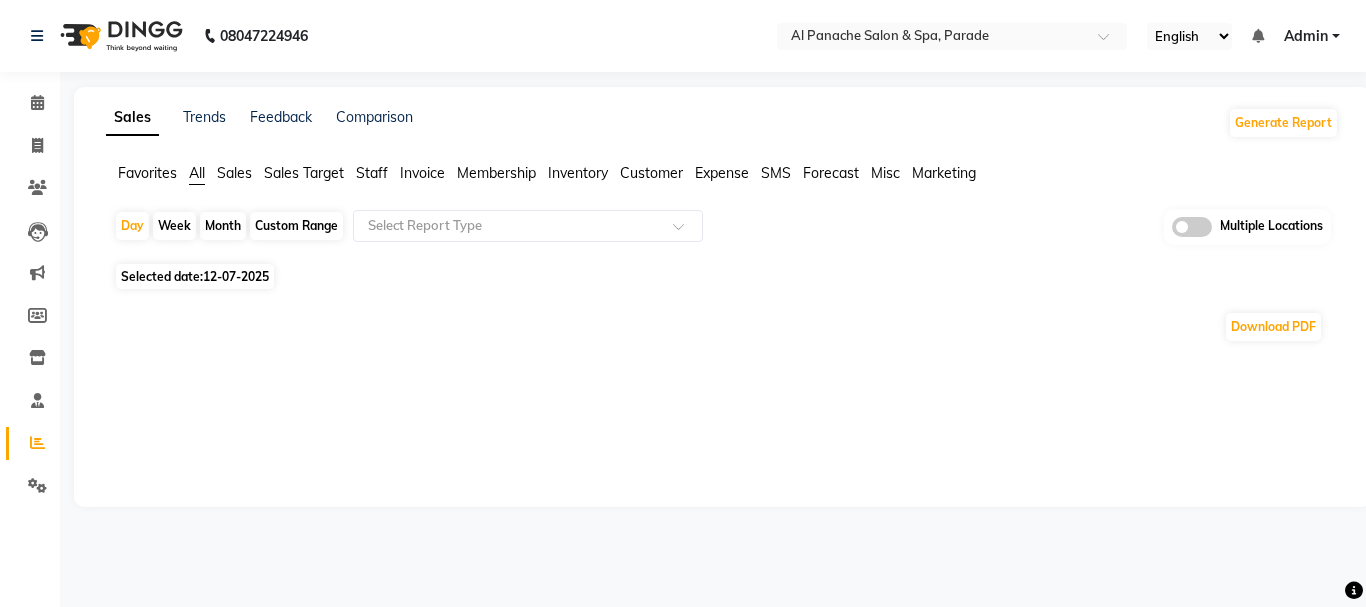 click on "Month" 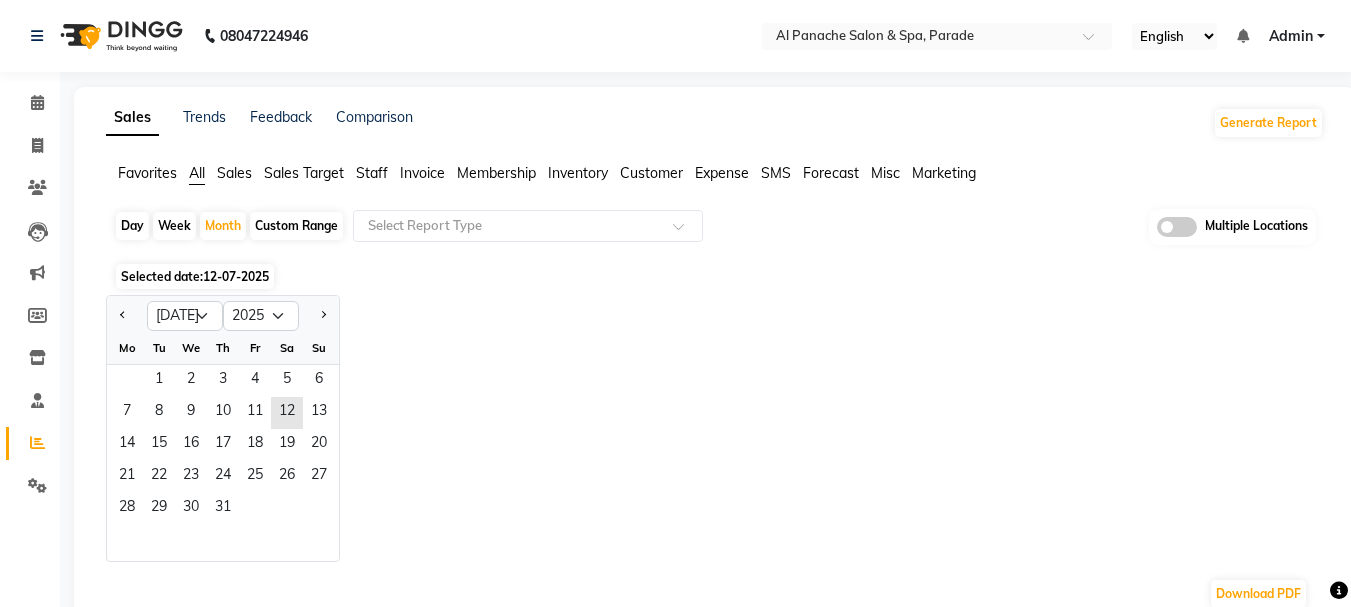 click on "Day" 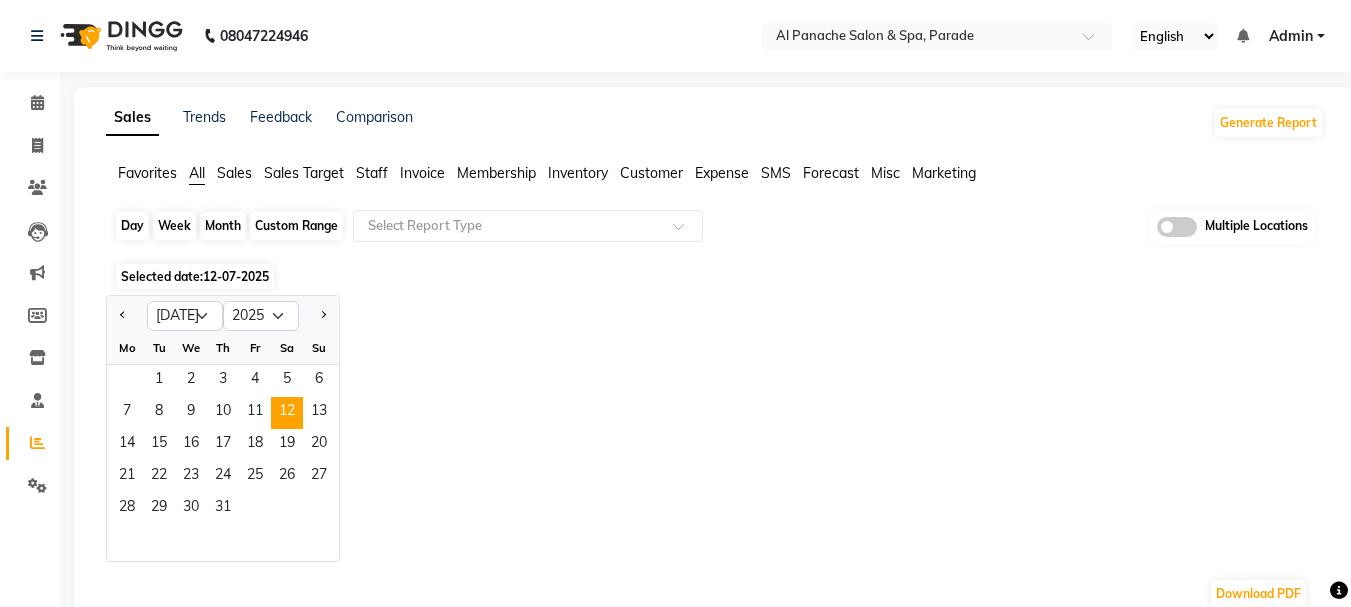 click on "Day" 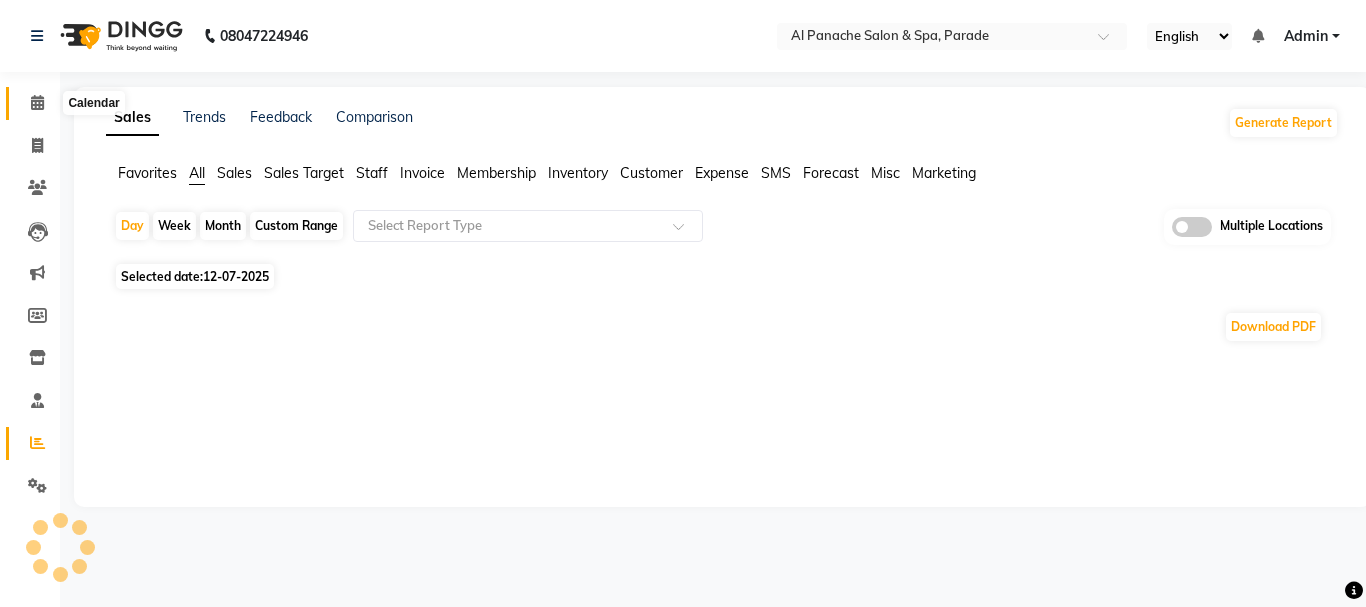 click 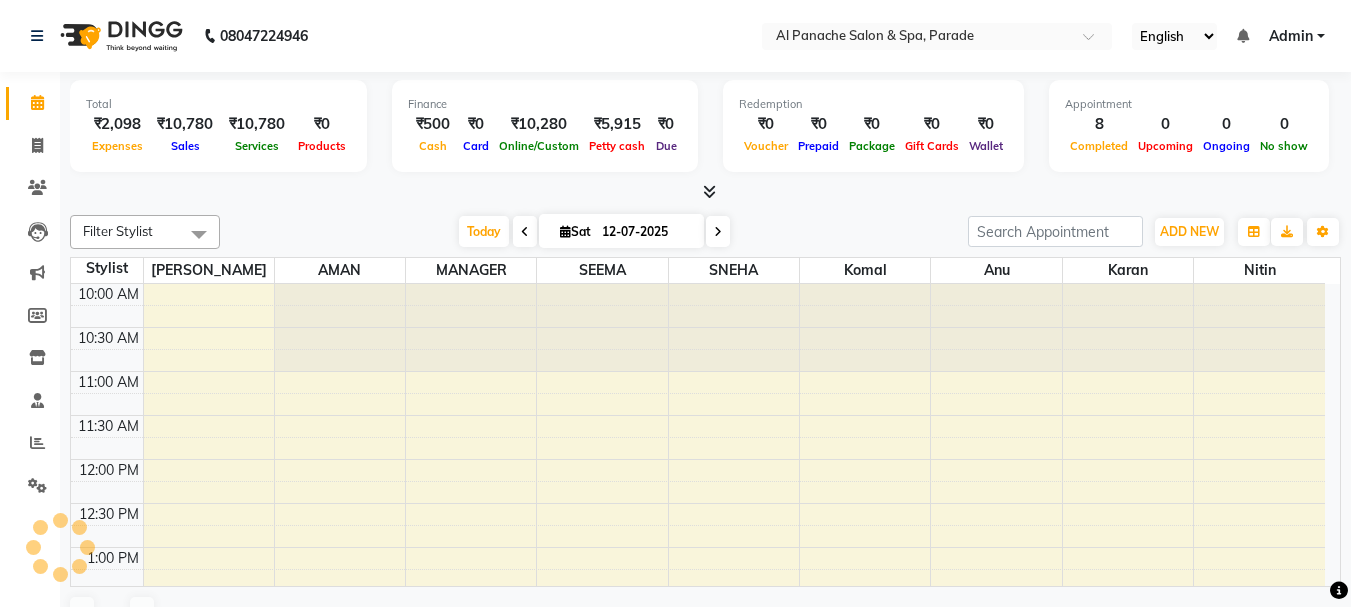 scroll, scrollTop: 0, scrollLeft: 0, axis: both 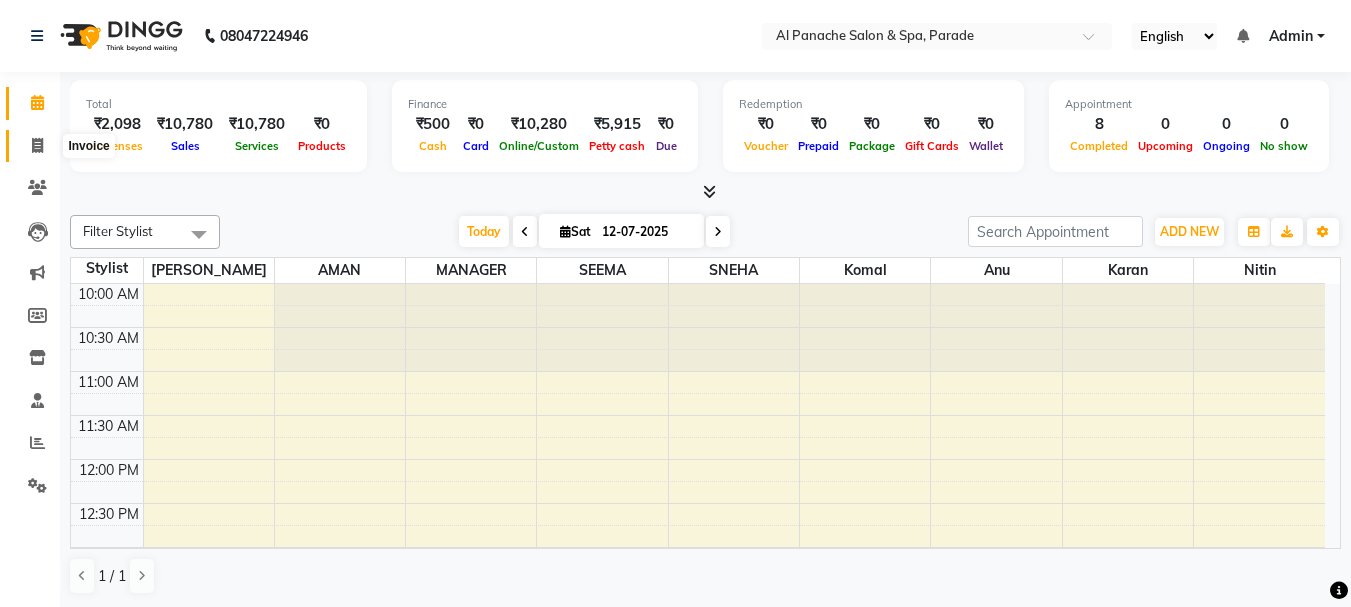 click 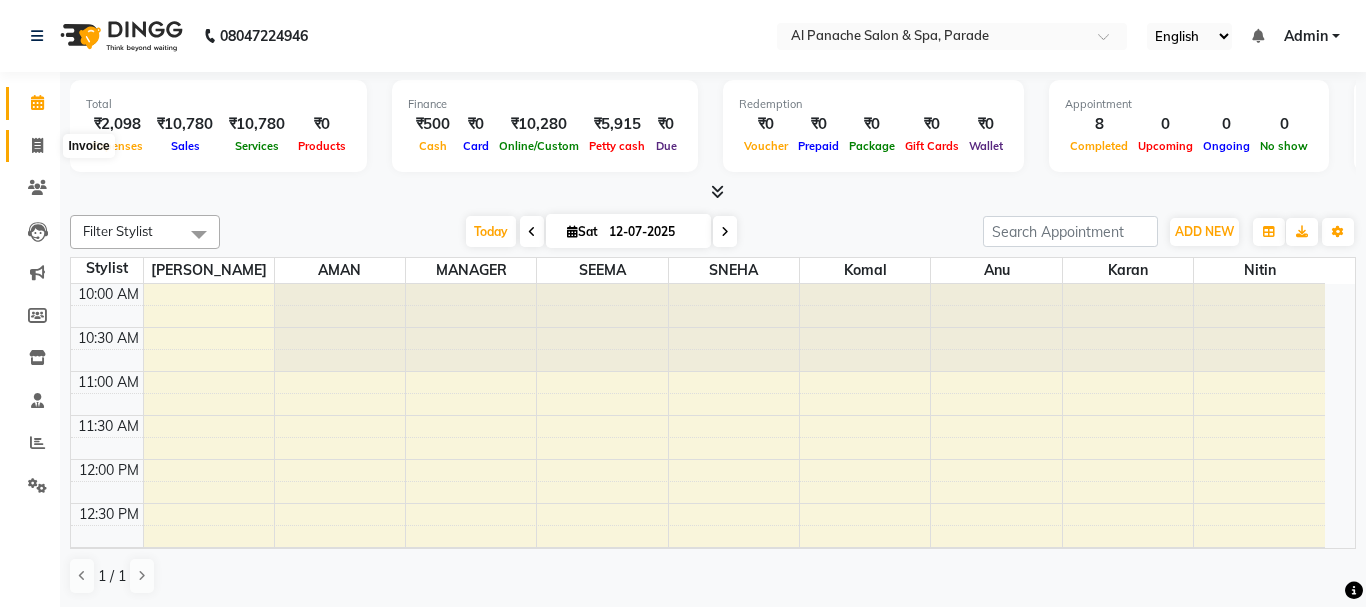 select on "service" 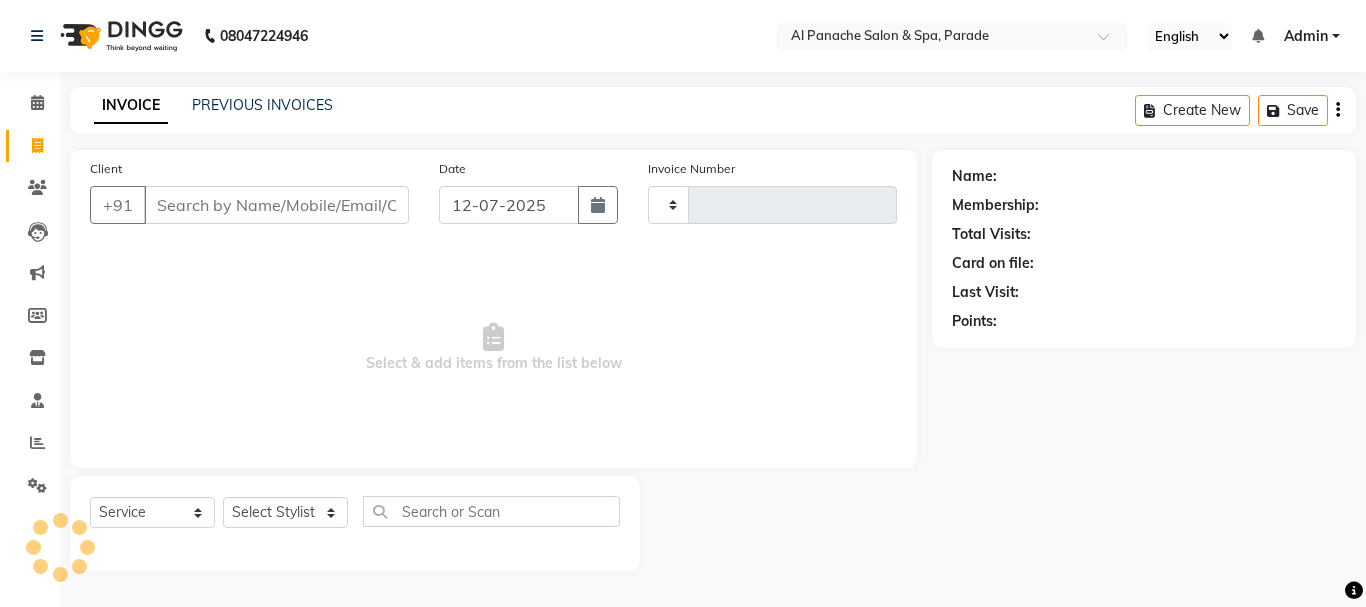 type on "0853" 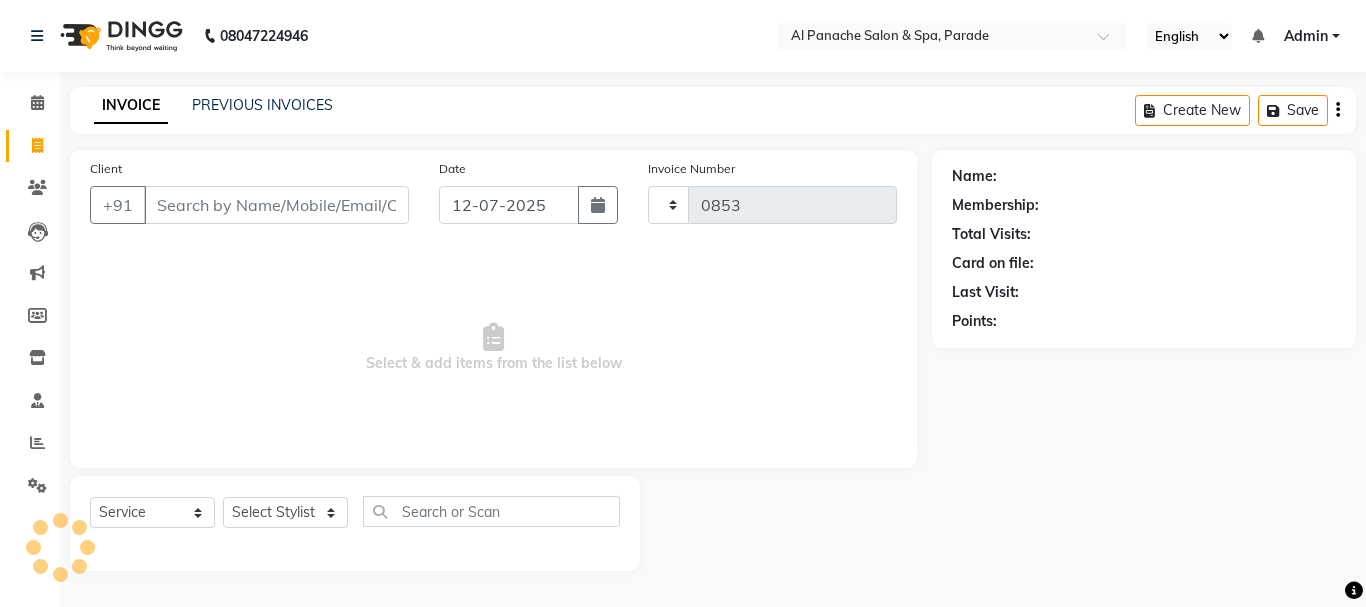 select on "463" 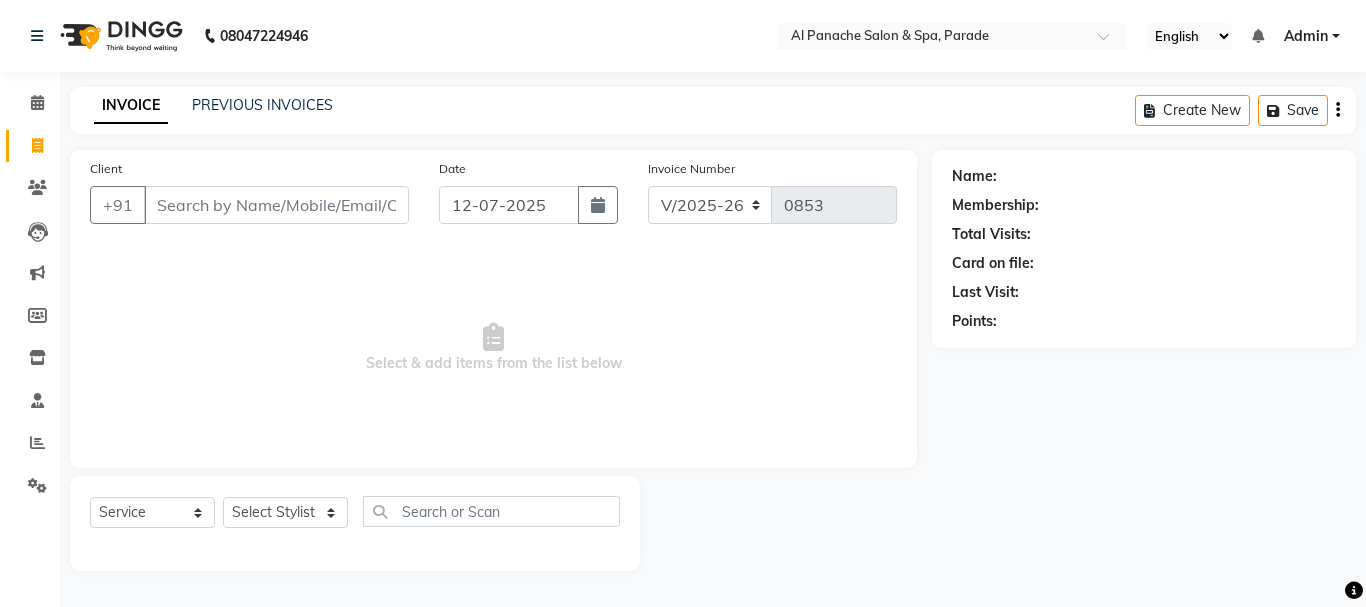 click on "Client" at bounding box center [276, 205] 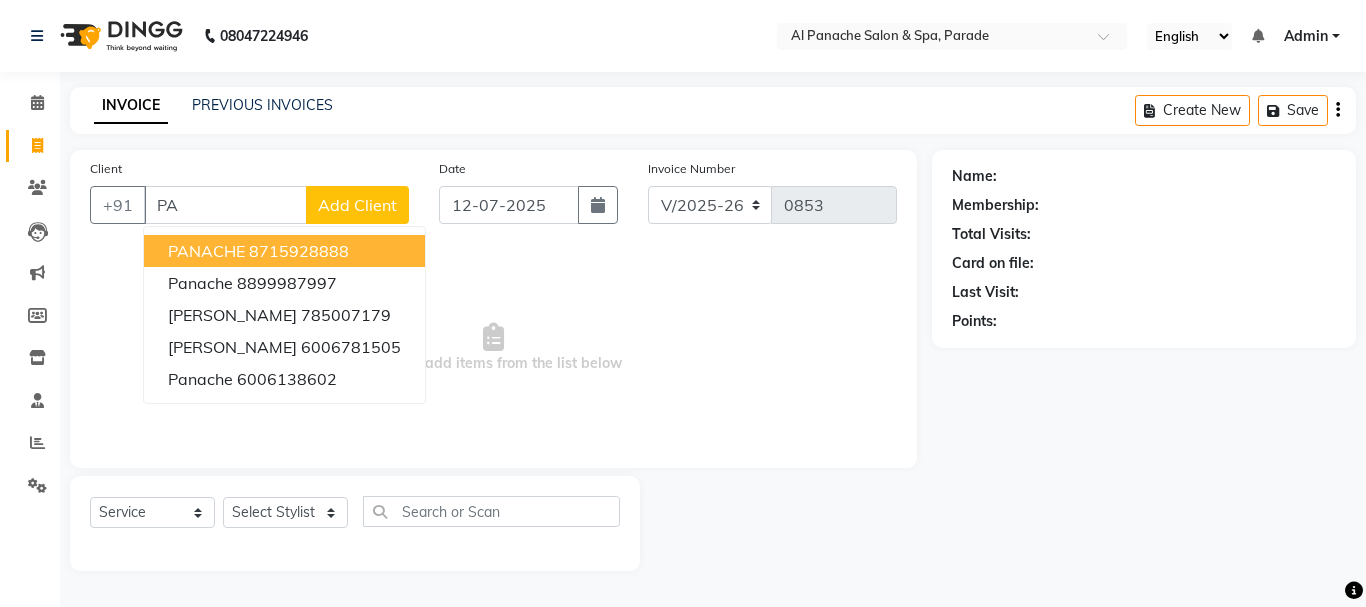 type on "P" 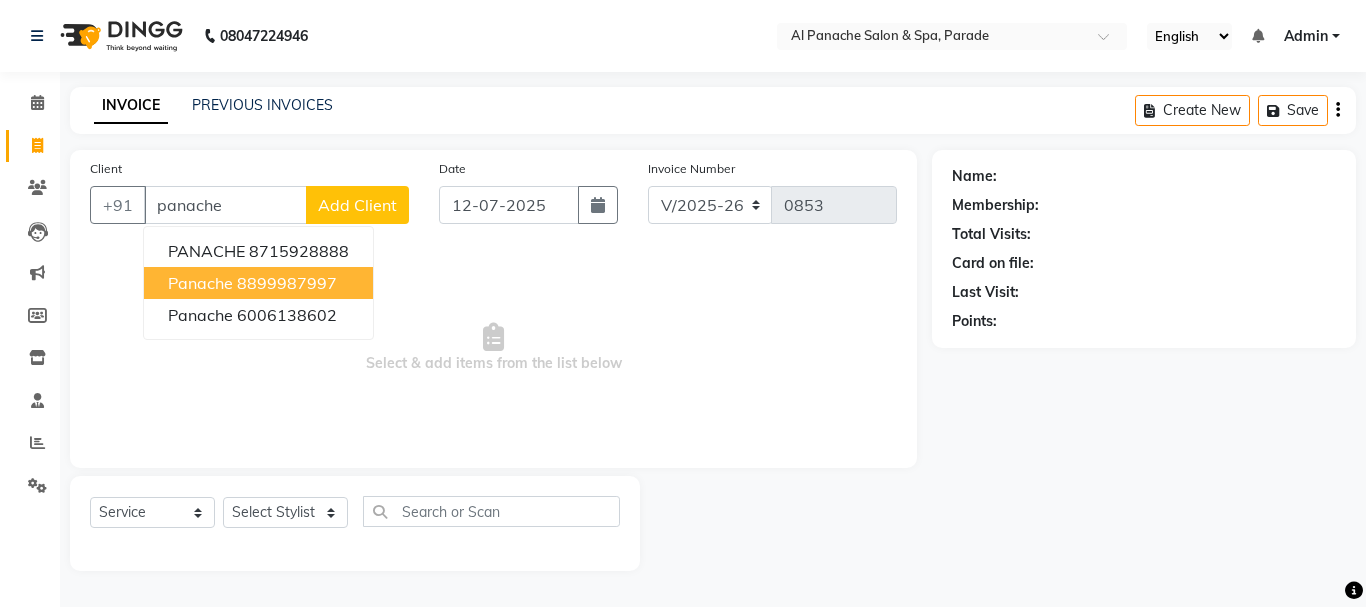 click on "8899987997" at bounding box center [287, 283] 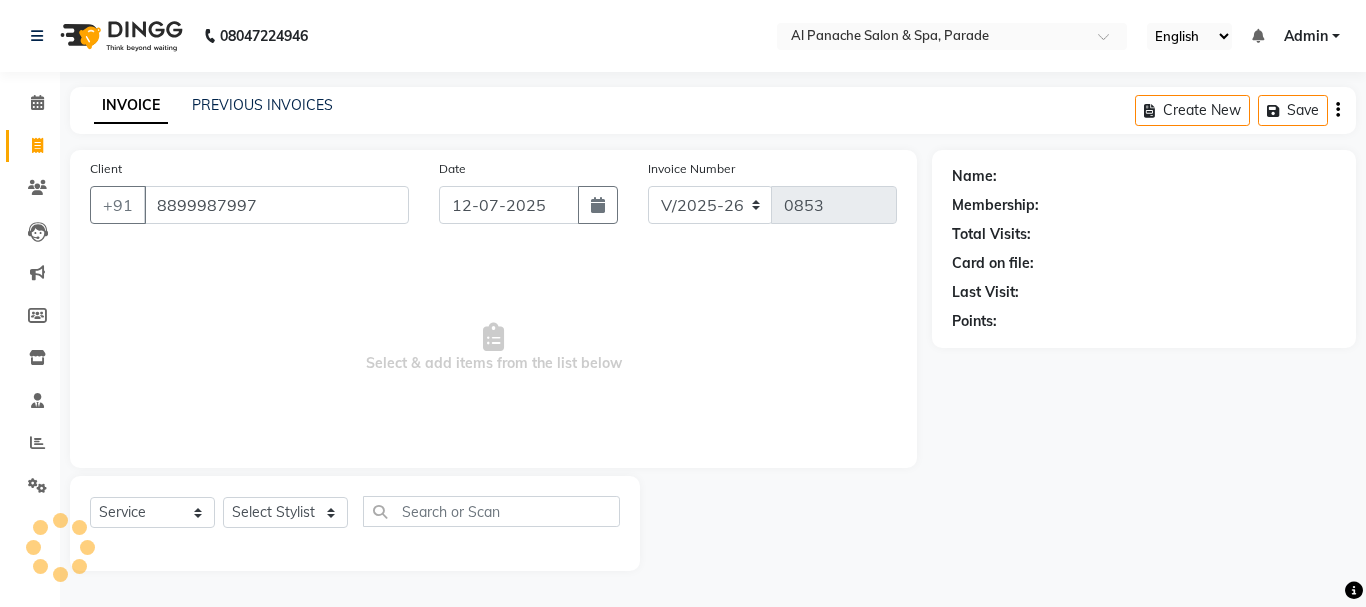 type on "8899987997" 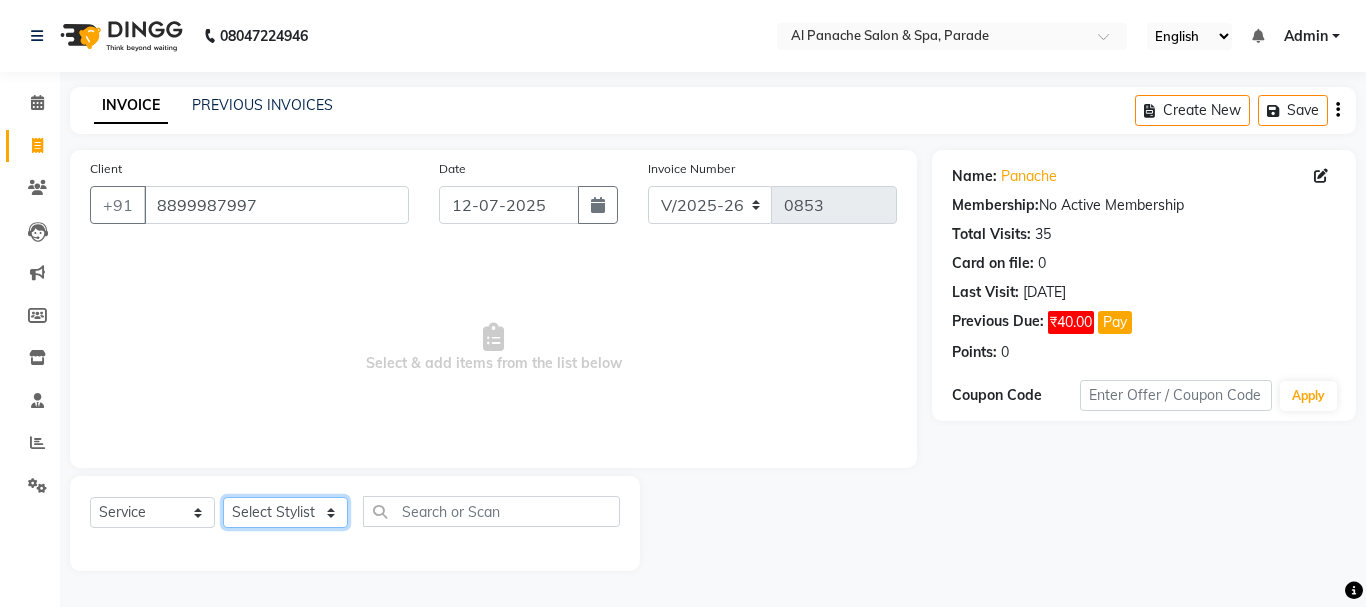 click on "Select Stylist [PERSON_NAME] [PERSON_NAME]  MANAGER [PERSON_NAME]  [PERSON_NAME] [PERSON_NAME]" 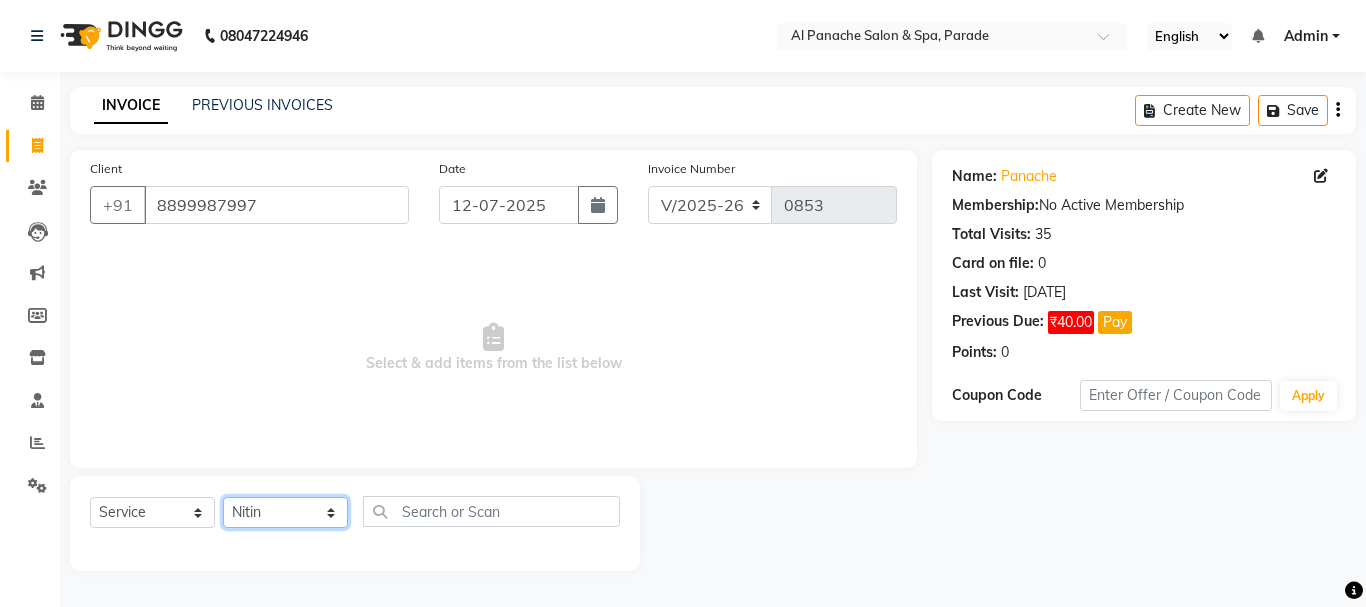 click on "Select Stylist [PERSON_NAME] [PERSON_NAME]  MANAGER [PERSON_NAME]  [PERSON_NAME] [PERSON_NAME]" 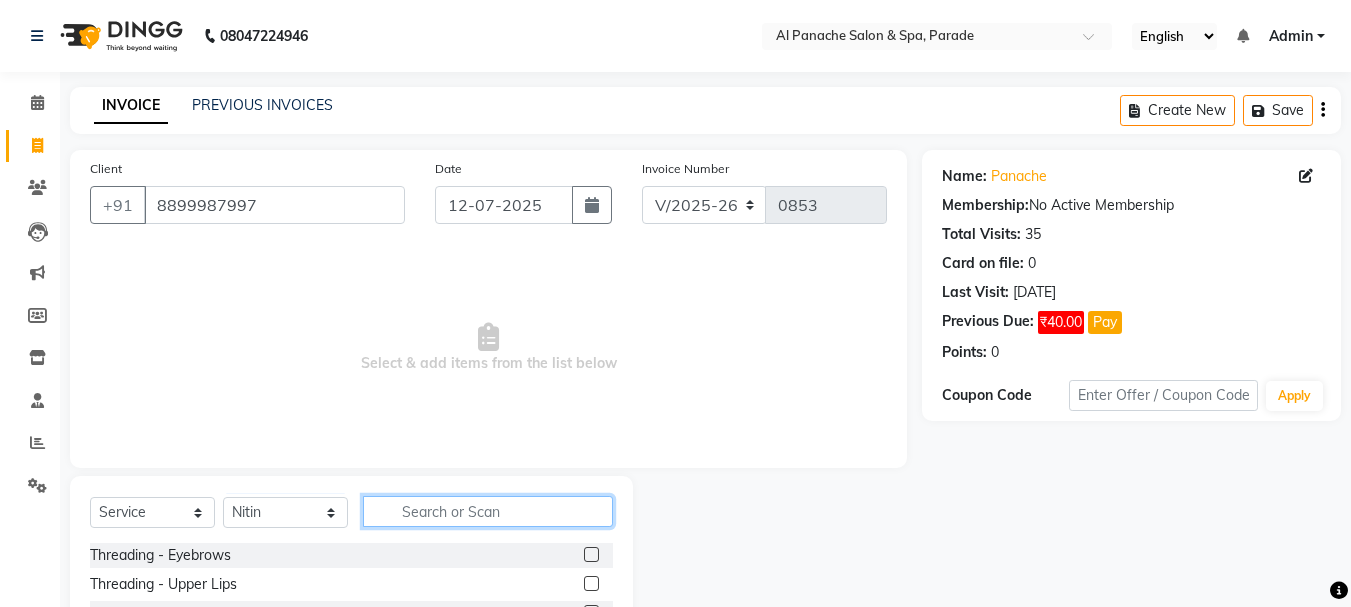 click 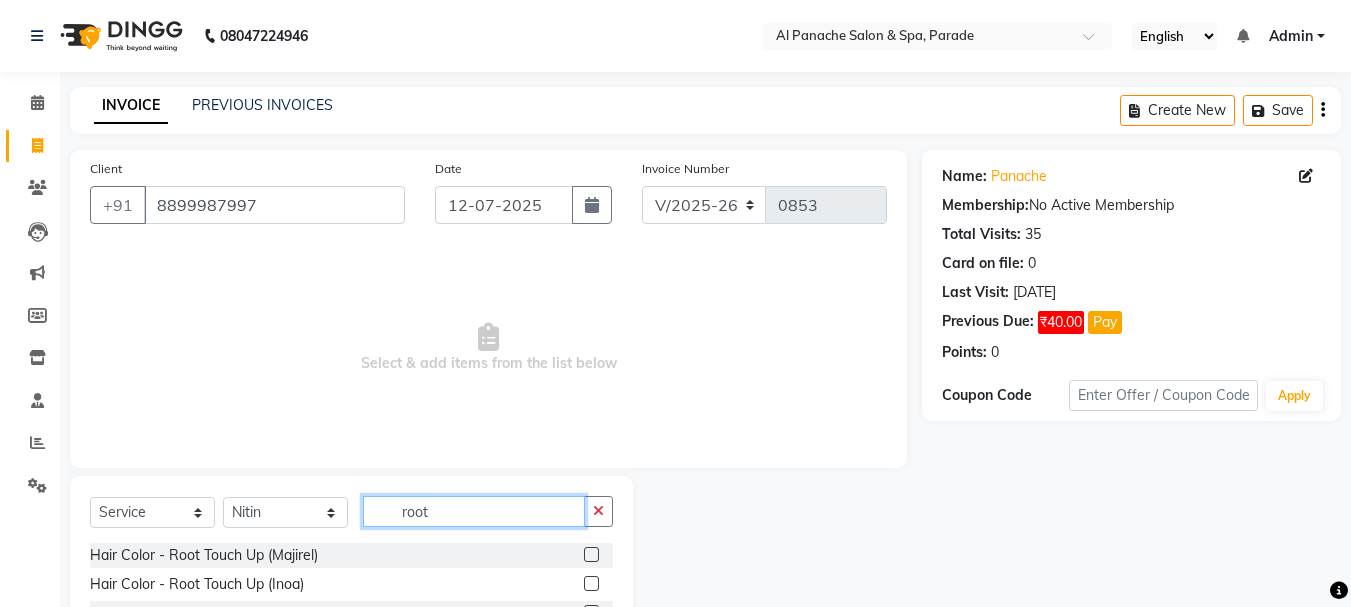type on "root" 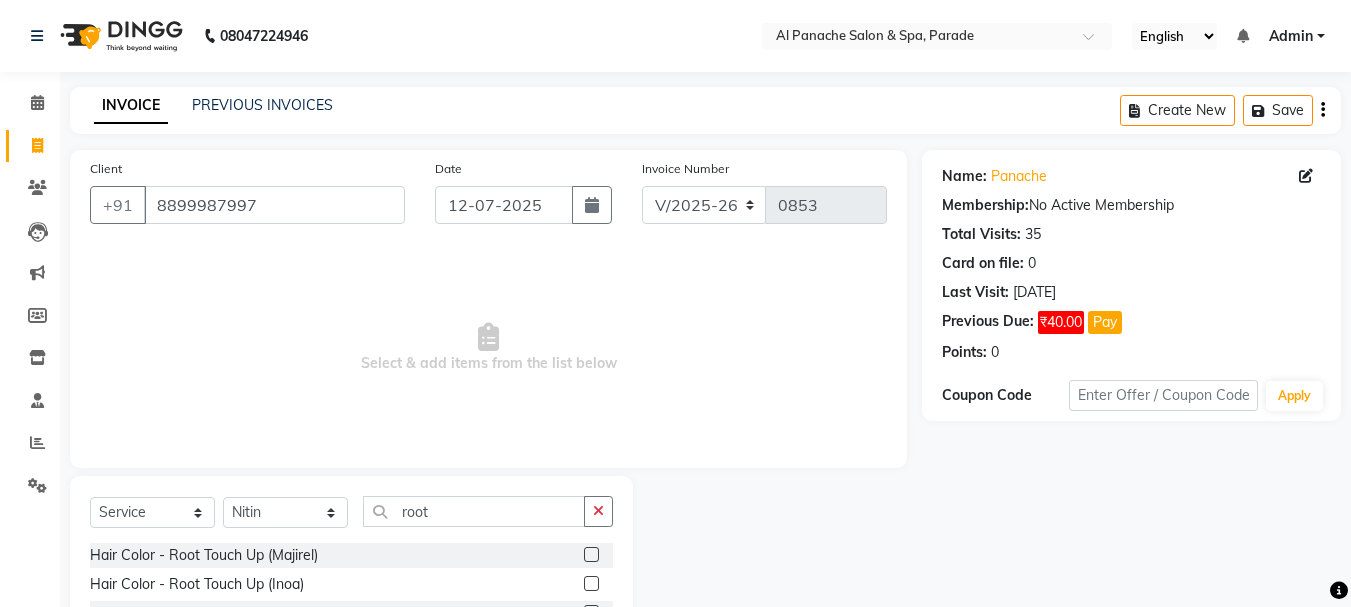 click 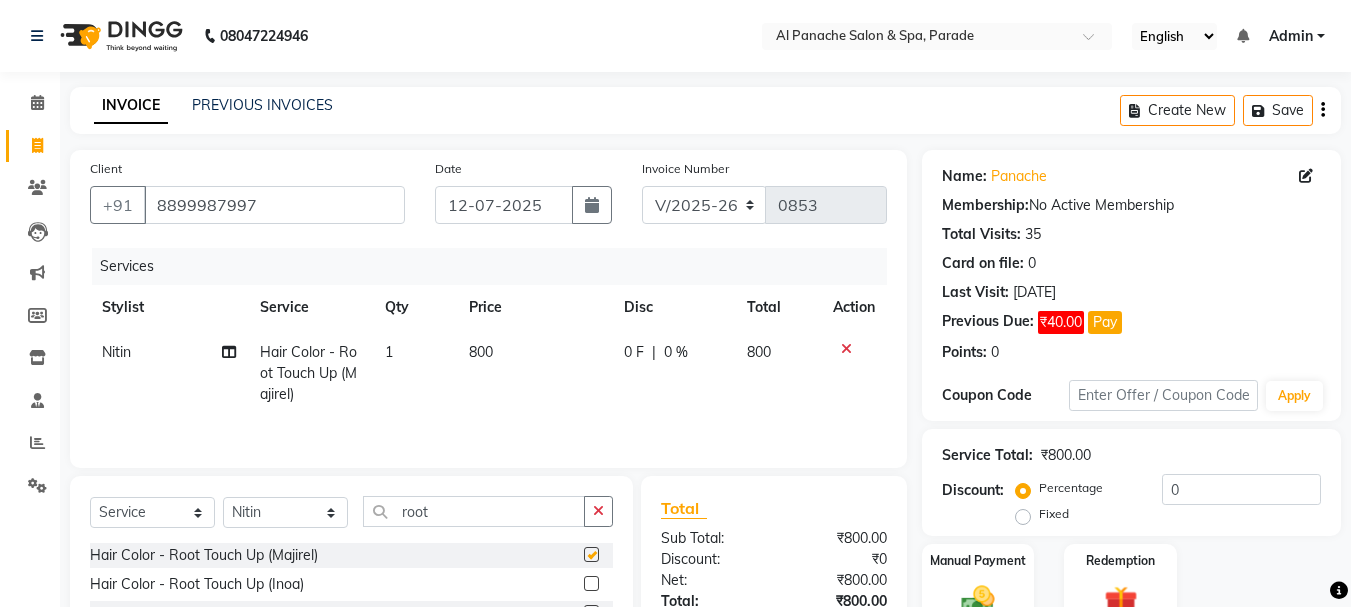 checkbox on "false" 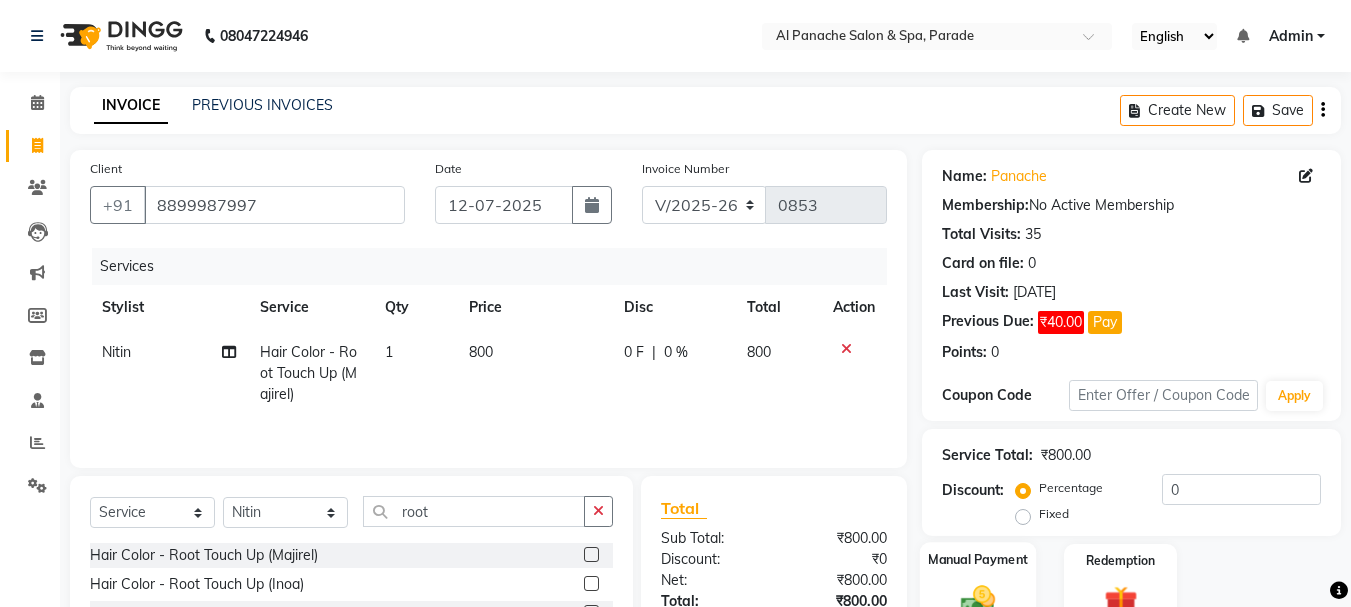 click on "Manual Payment" 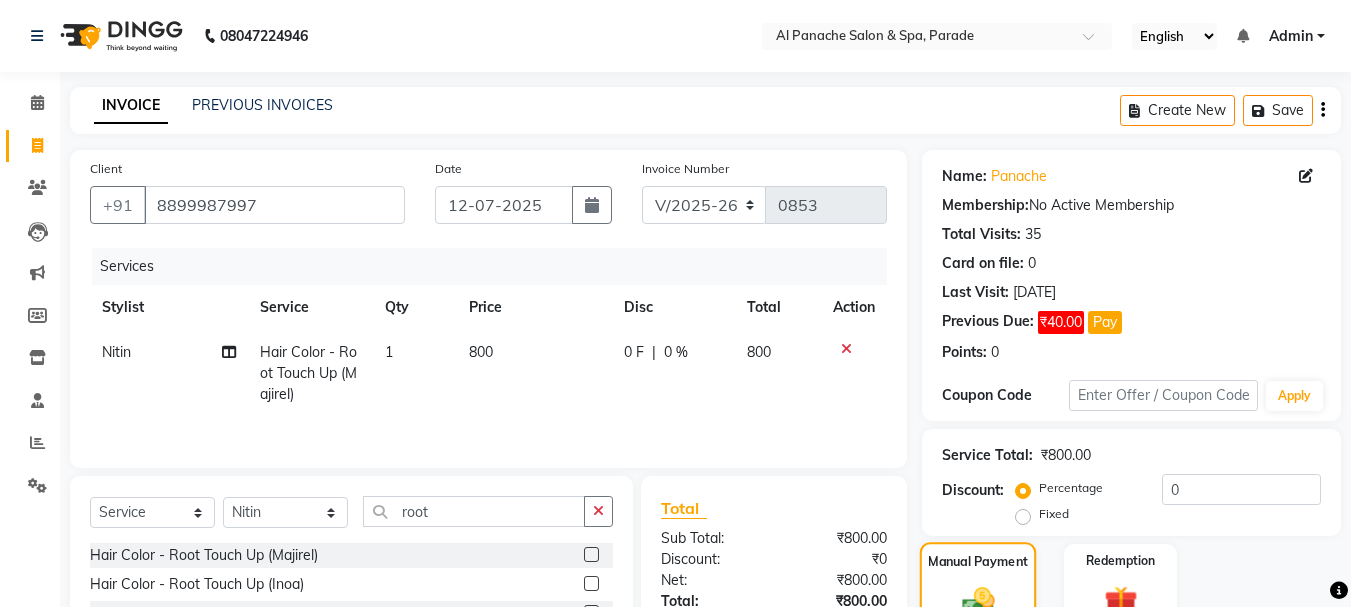 scroll, scrollTop: 227, scrollLeft: 0, axis: vertical 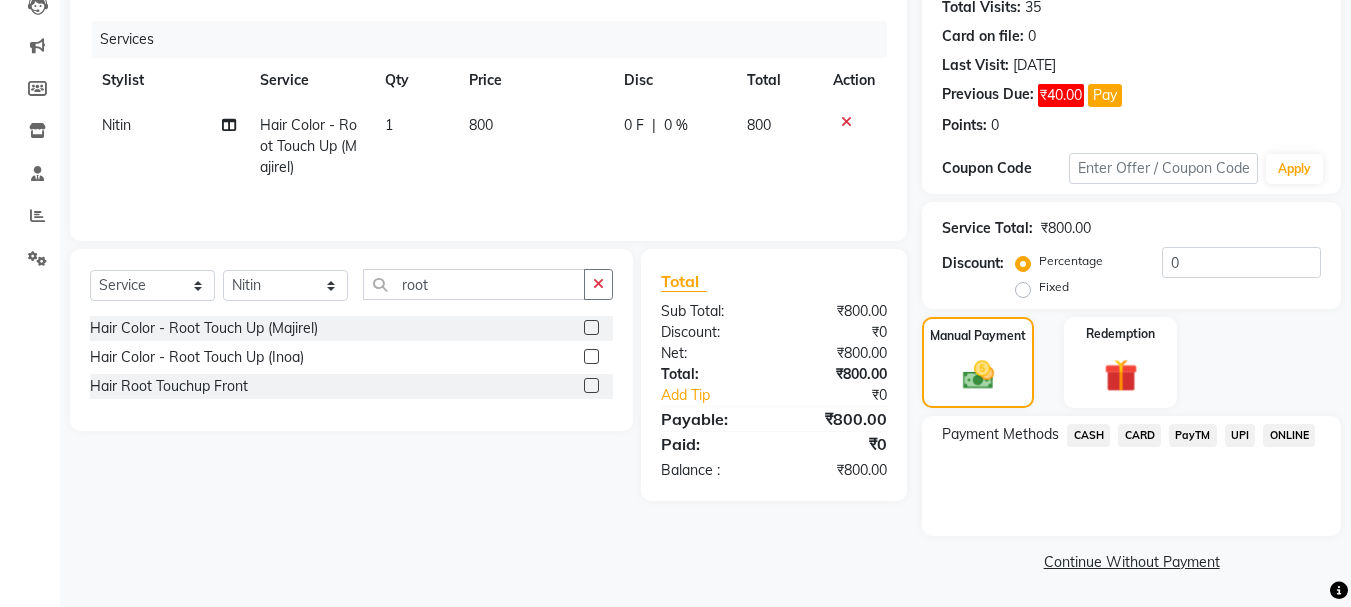 click on "PayTM" 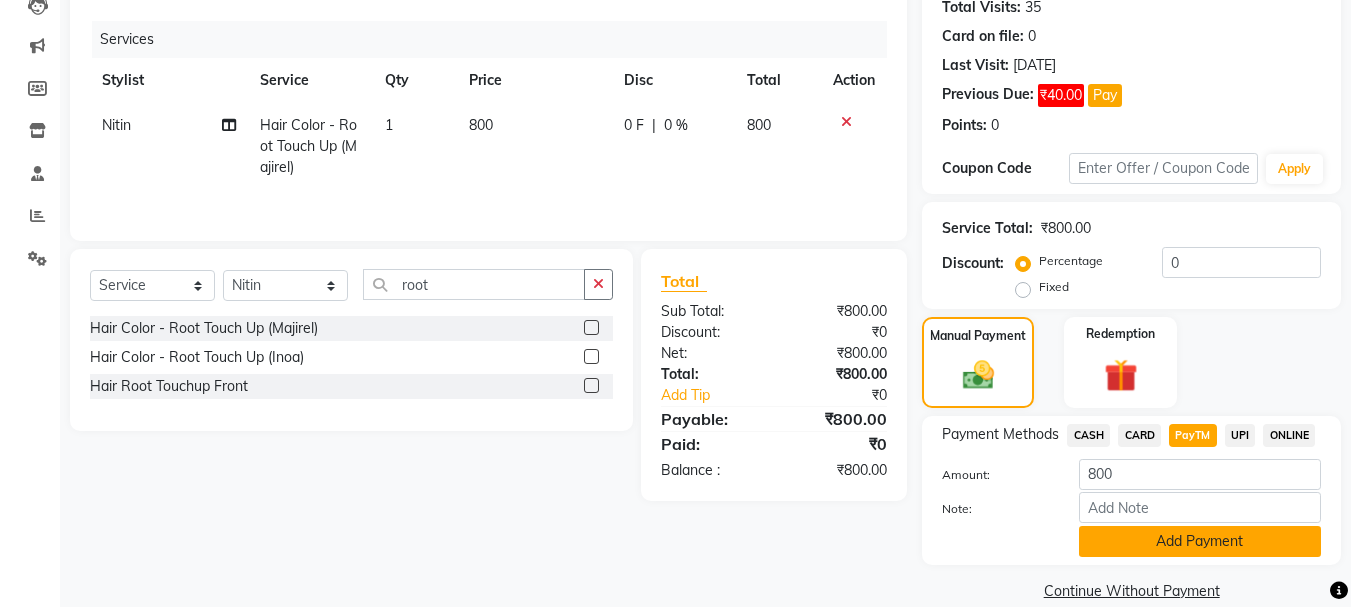click on "Add Payment" 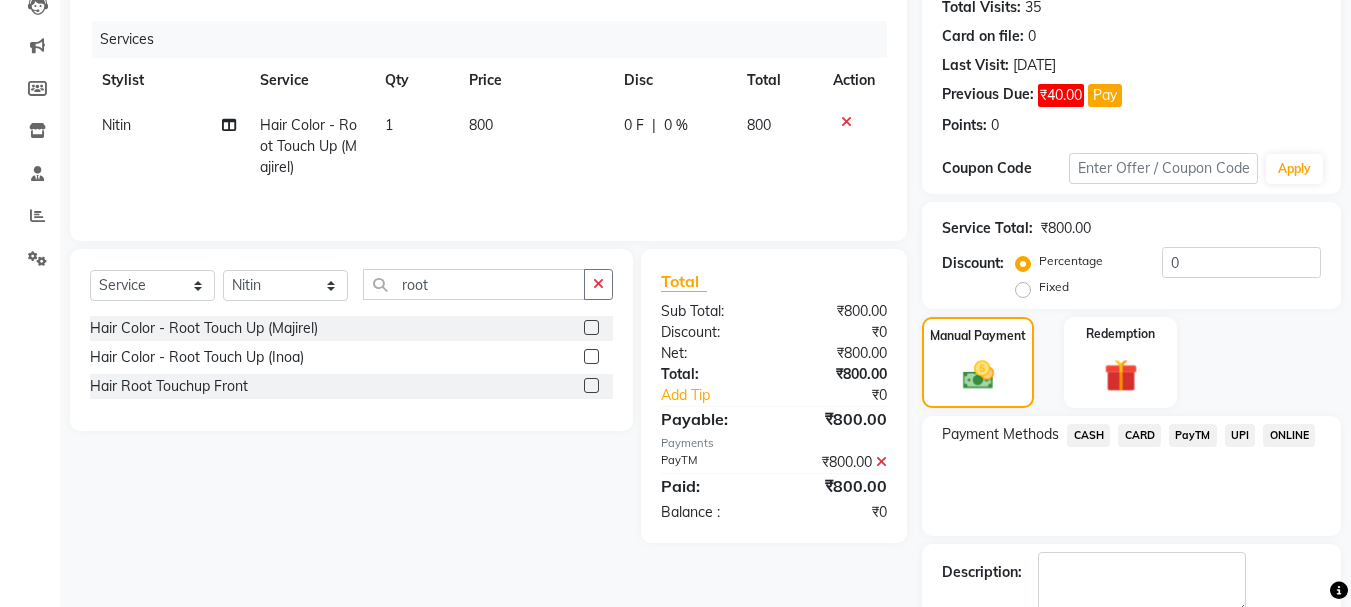 scroll, scrollTop: 340, scrollLeft: 0, axis: vertical 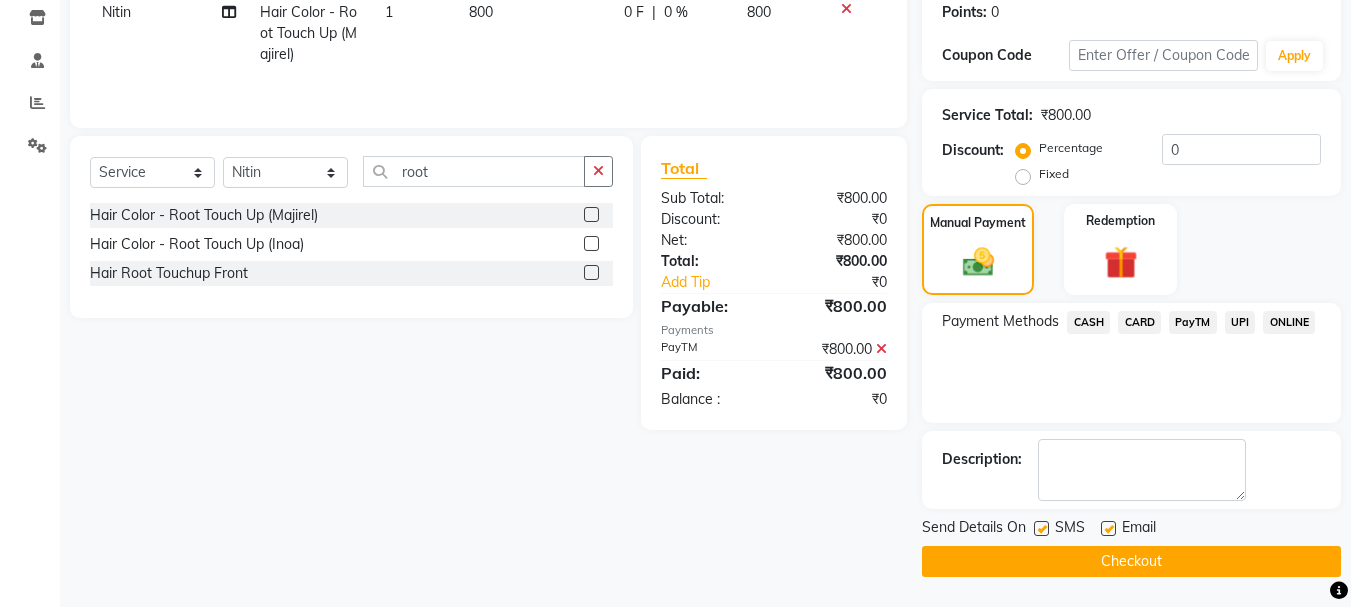 click on "Checkout" 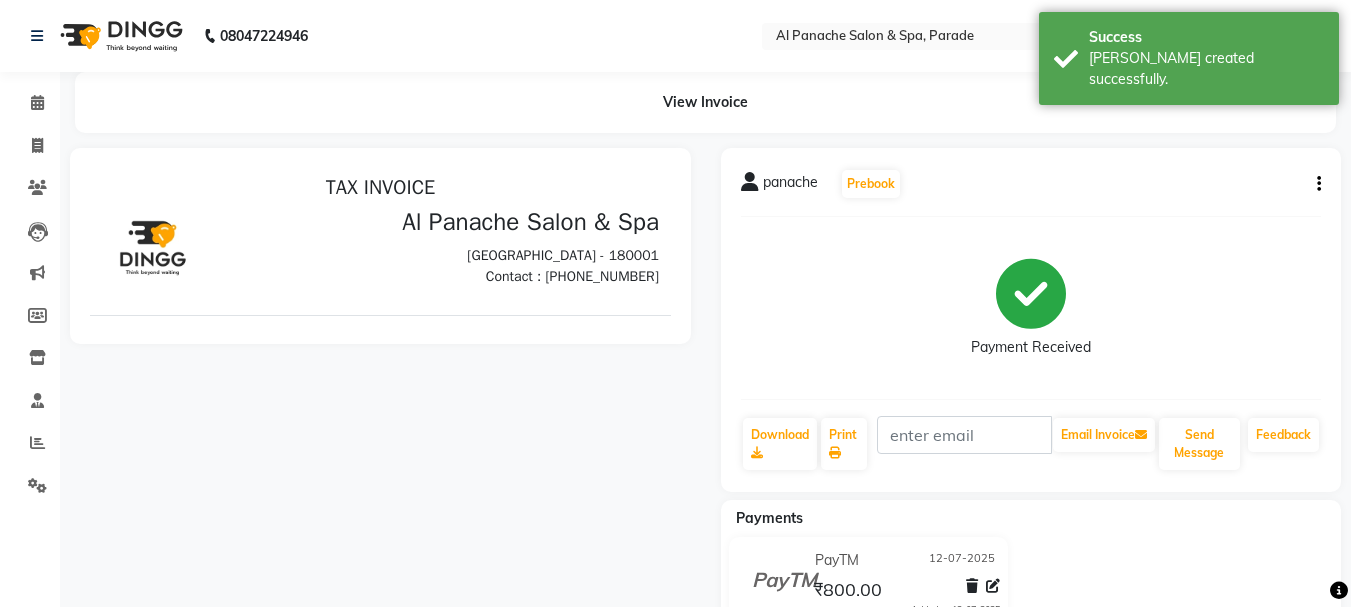 scroll, scrollTop: 0, scrollLeft: 0, axis: both 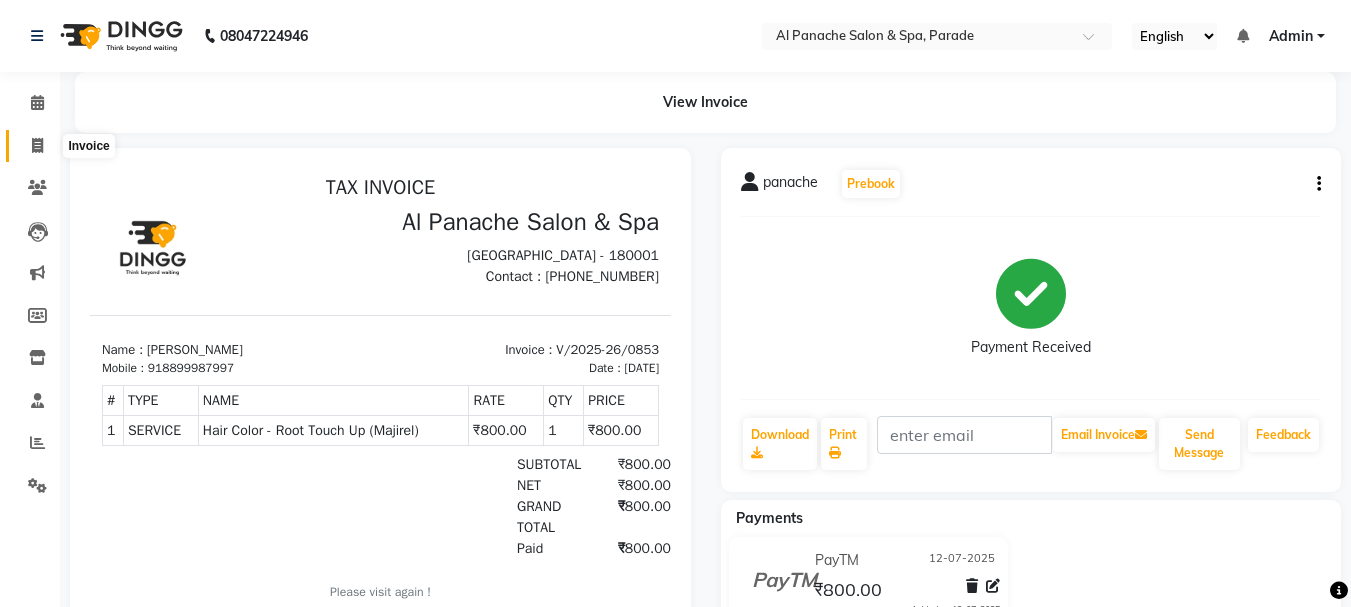 click 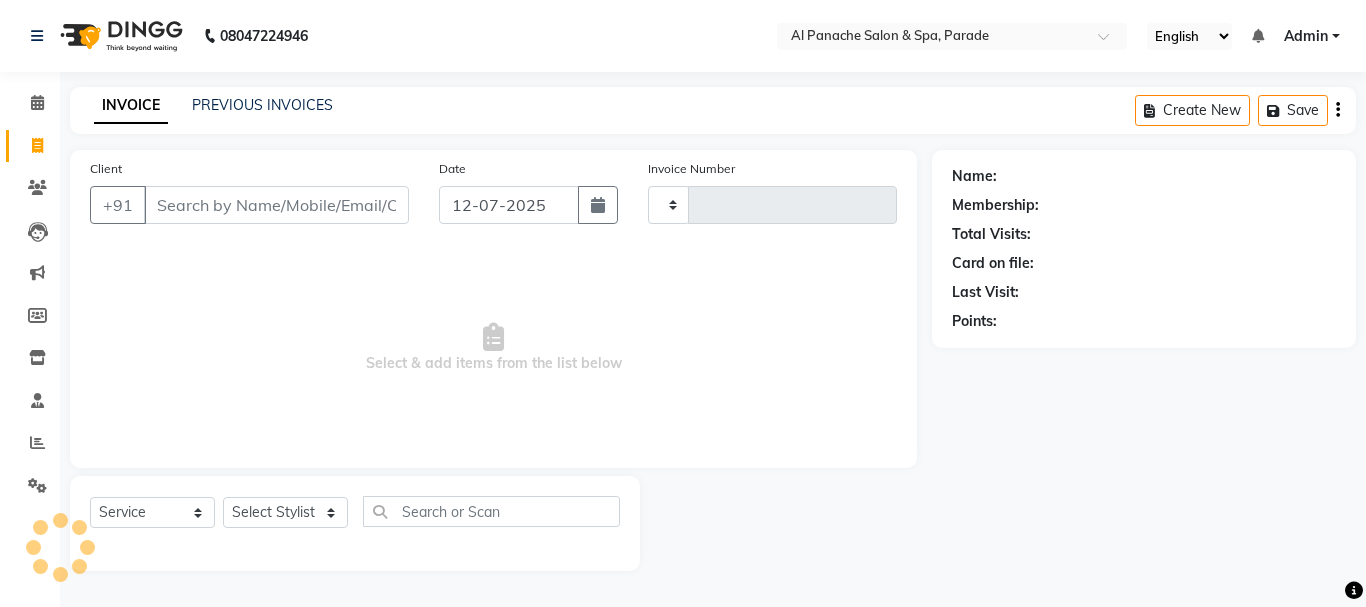 type on "0854" 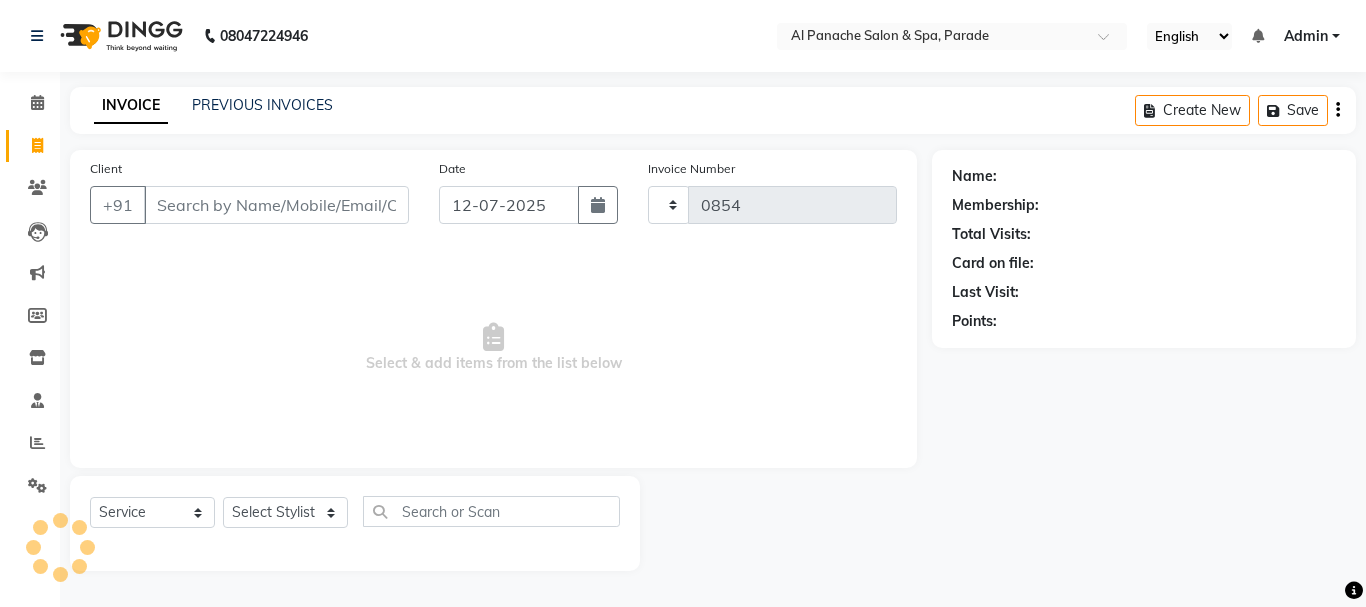 select on "463" 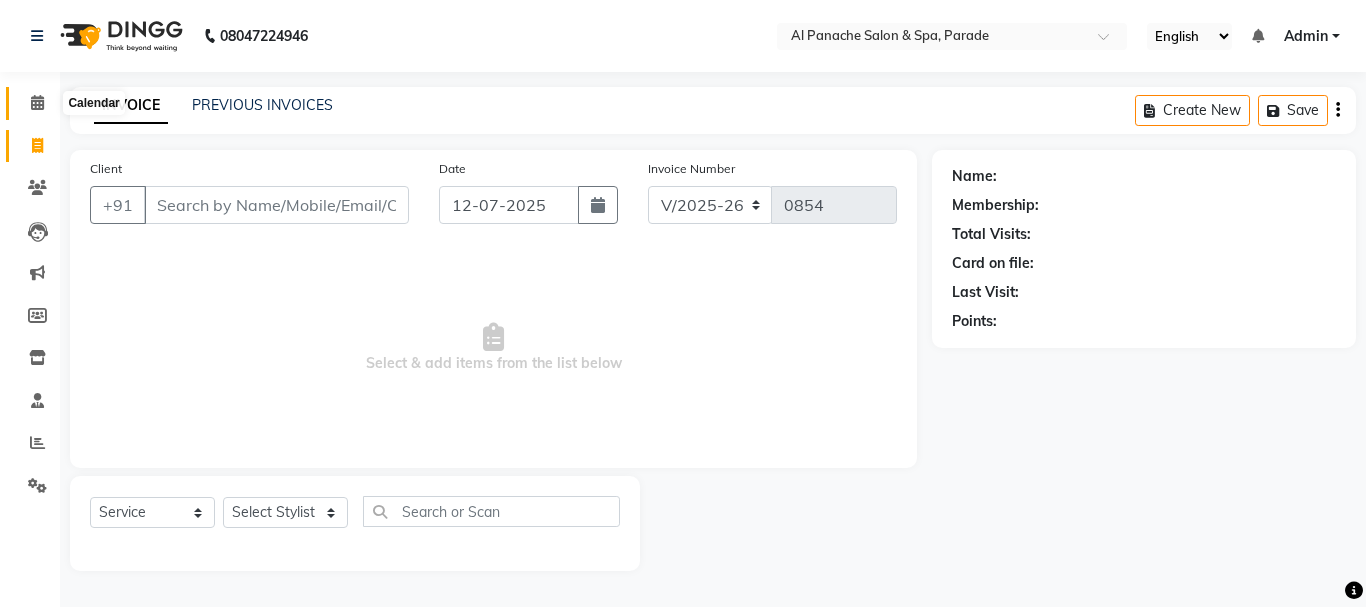 click 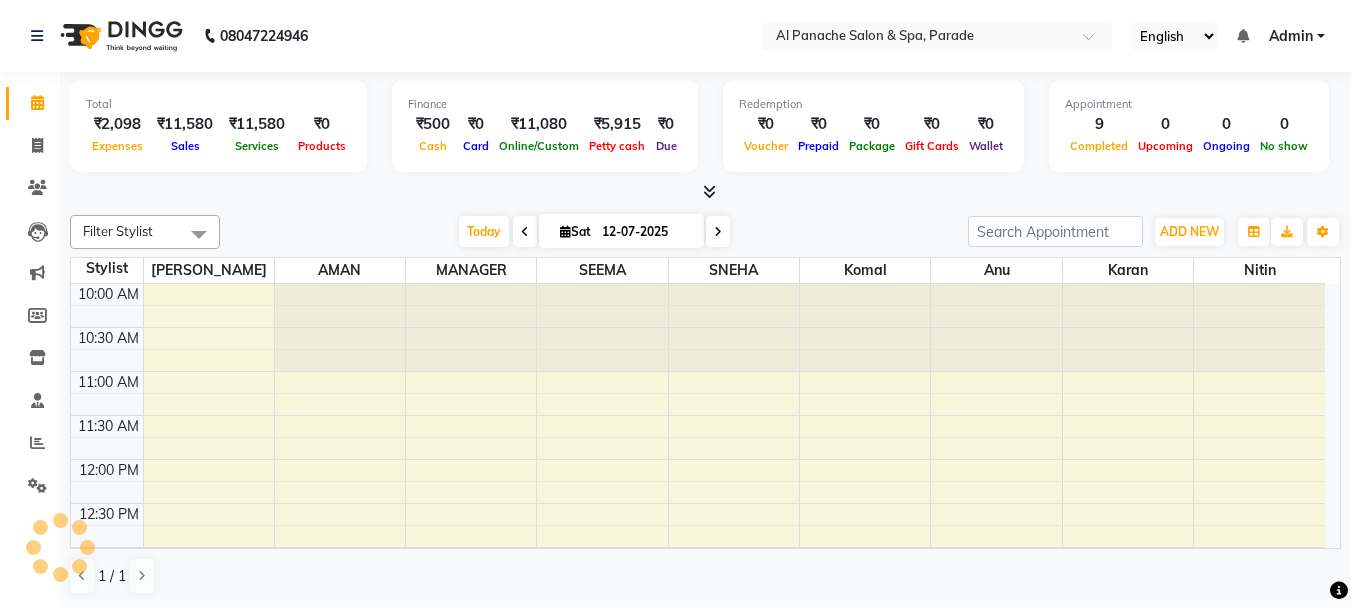 scroll, scrollTop: 0, scrollLeft: 0, axis: both 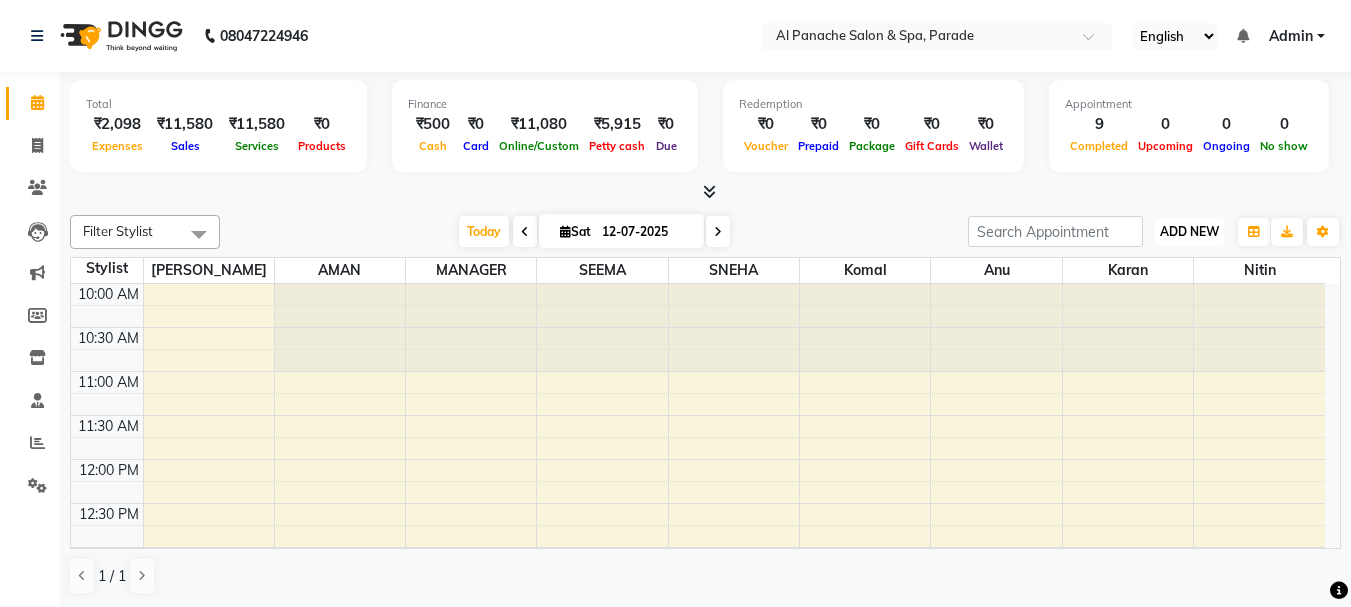 click on "ADD NEW" at bounding box center [1189, 231] 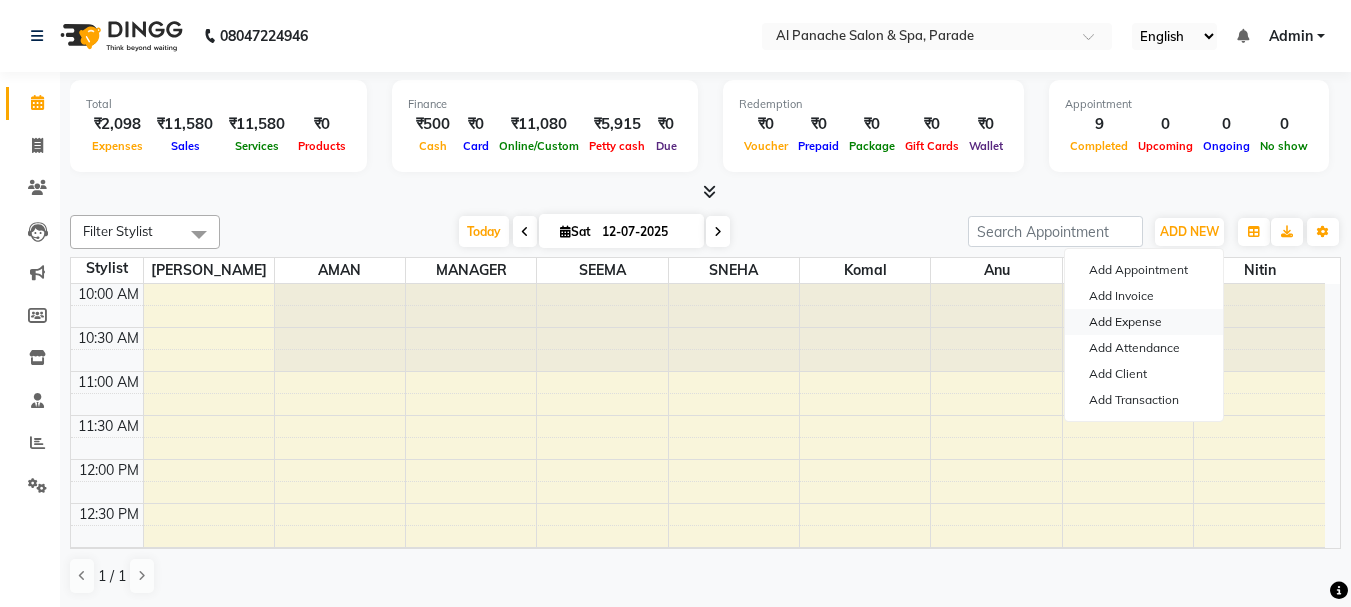 click on "Add Expense" at bounding box center (1144, 322) 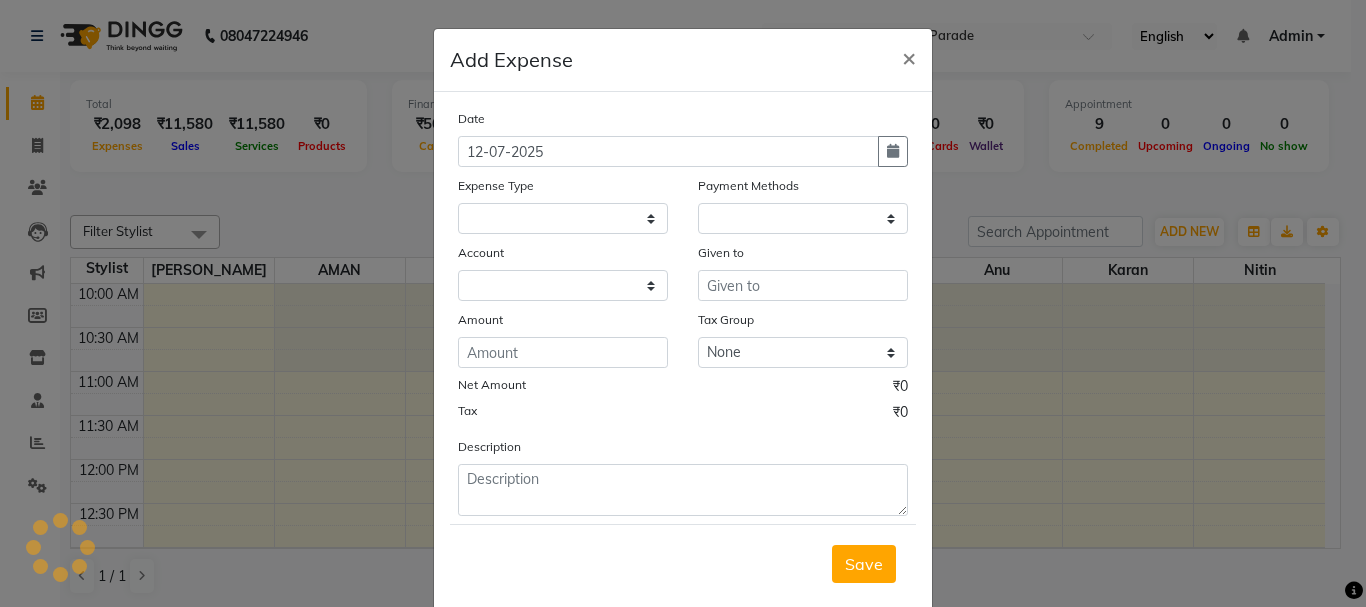 select 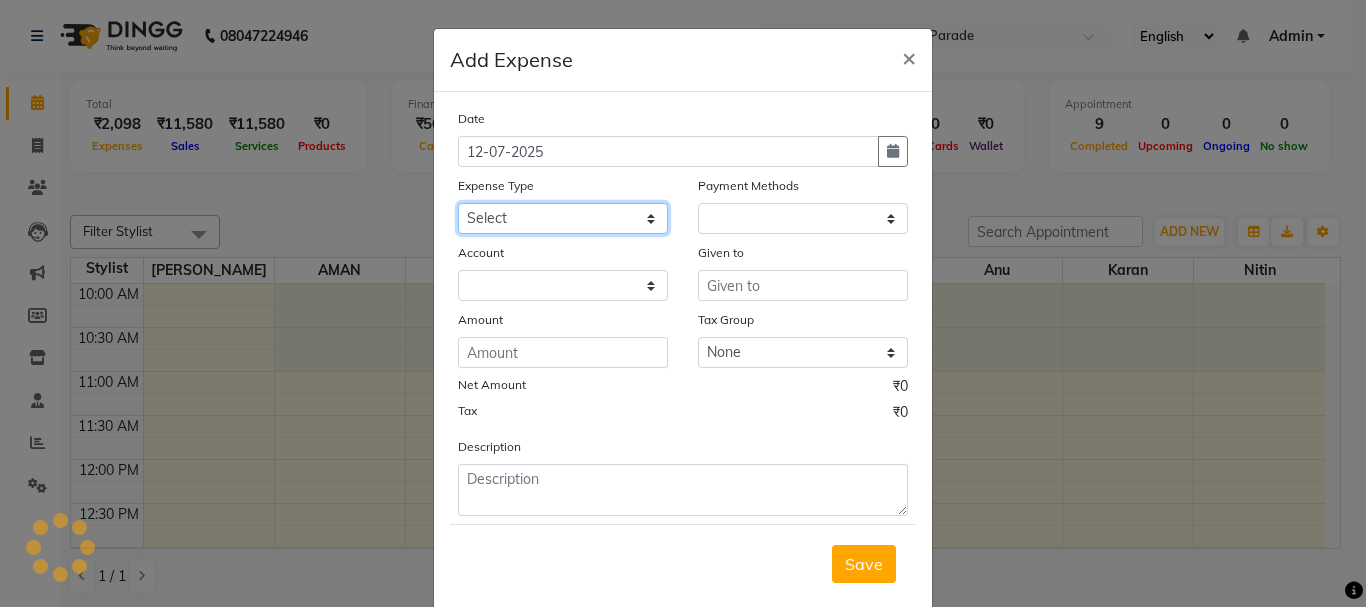 click on "Select Advance Salary Bank charges Car maintenance  Cash transfer to bank Cash transfer to hub Client Snacks Equipment Fuel Govt fee Incentive Insurance International purchase Loan Repayment Maintenance Marketing Miscellaneous MRA Other Pantry Payment Pooja Box Product Rent Salary Staff Snacks Tax Tea & Refreshment Utilities water bottle Wipes" 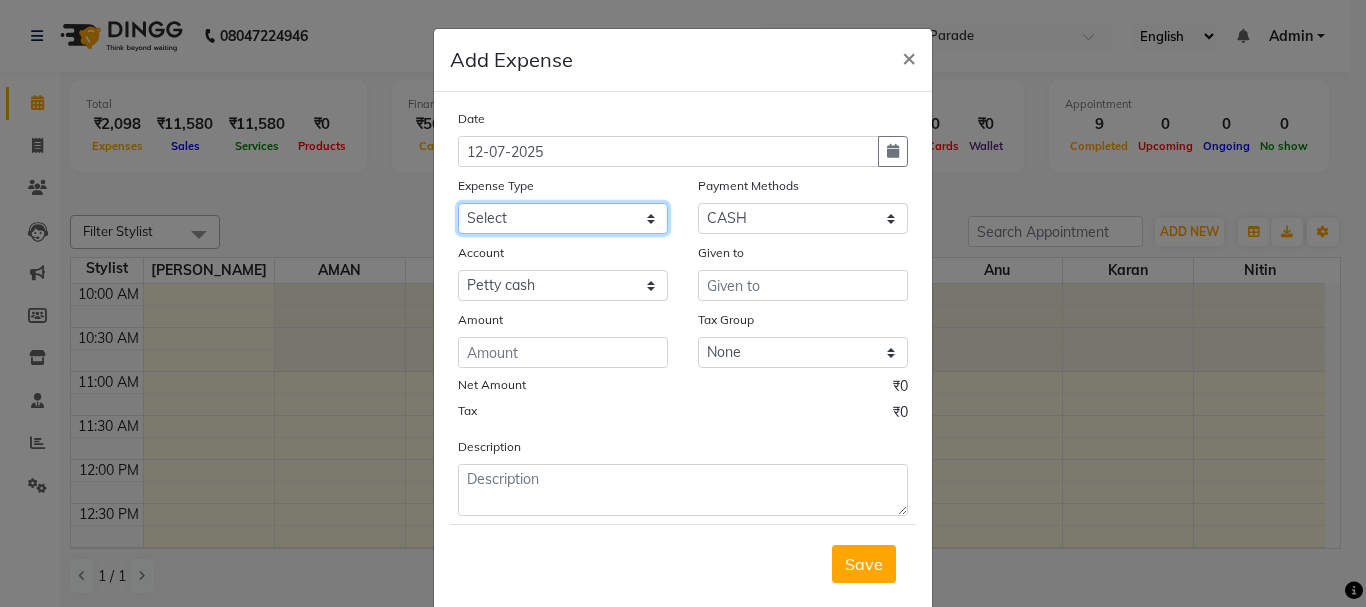 select on "4768" 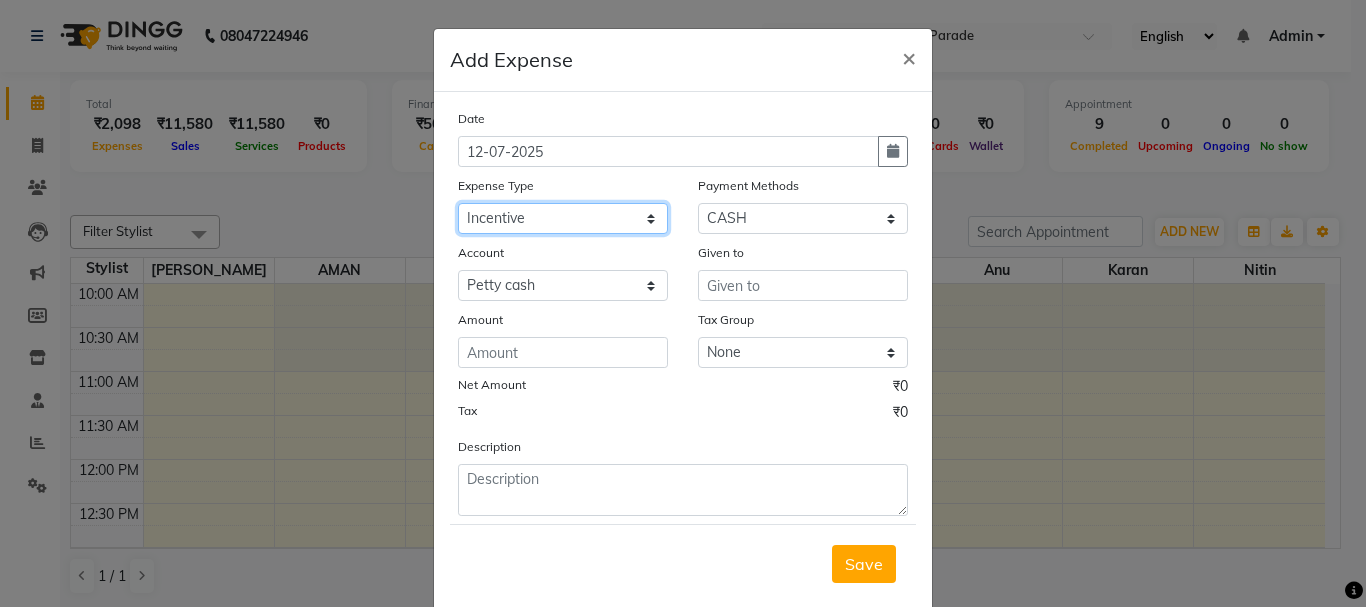 click on "Select Advance Salary Bank charges Car maintenance  Cash transfer to bank Cash transfer to hub Client Snacks Equipment Fuel Govt fee Incentive Insurance International purchase Loan Repayment Maintenance Marketing Miscellaneous MRA Other Pantry Payment Pooja Box Product Rent Salary Staff Snacks Tax Tea & Refreshment Utilities water bottle Wipes" 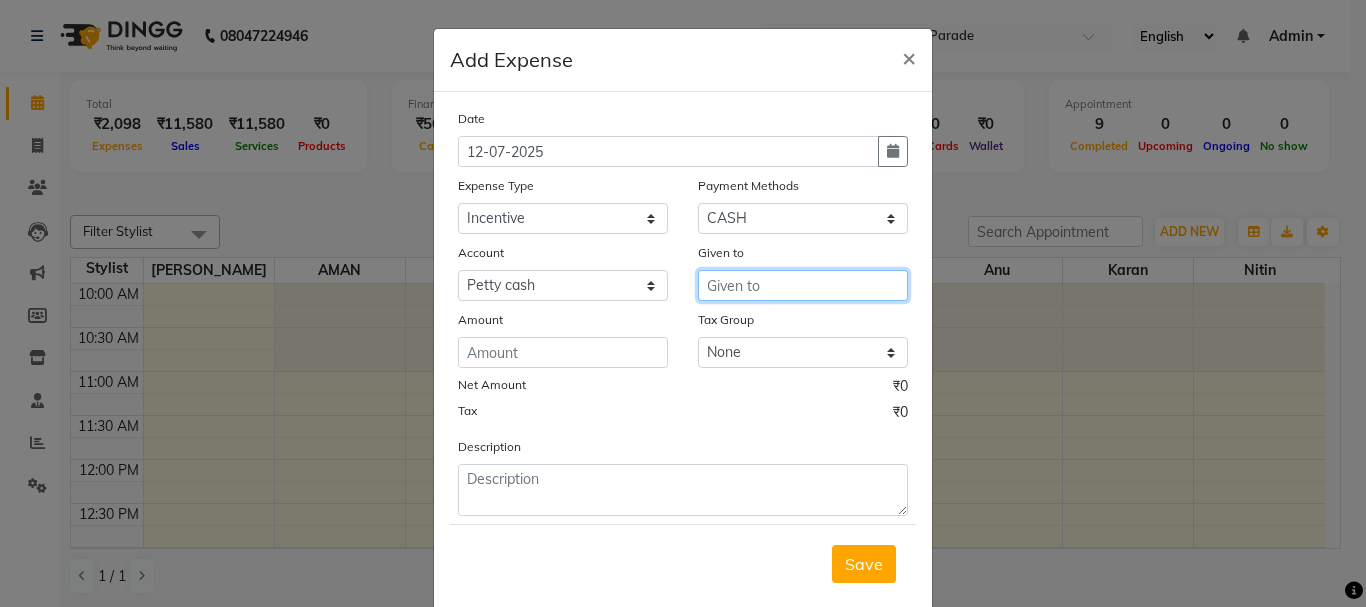 click at bounding box center [803, 285] 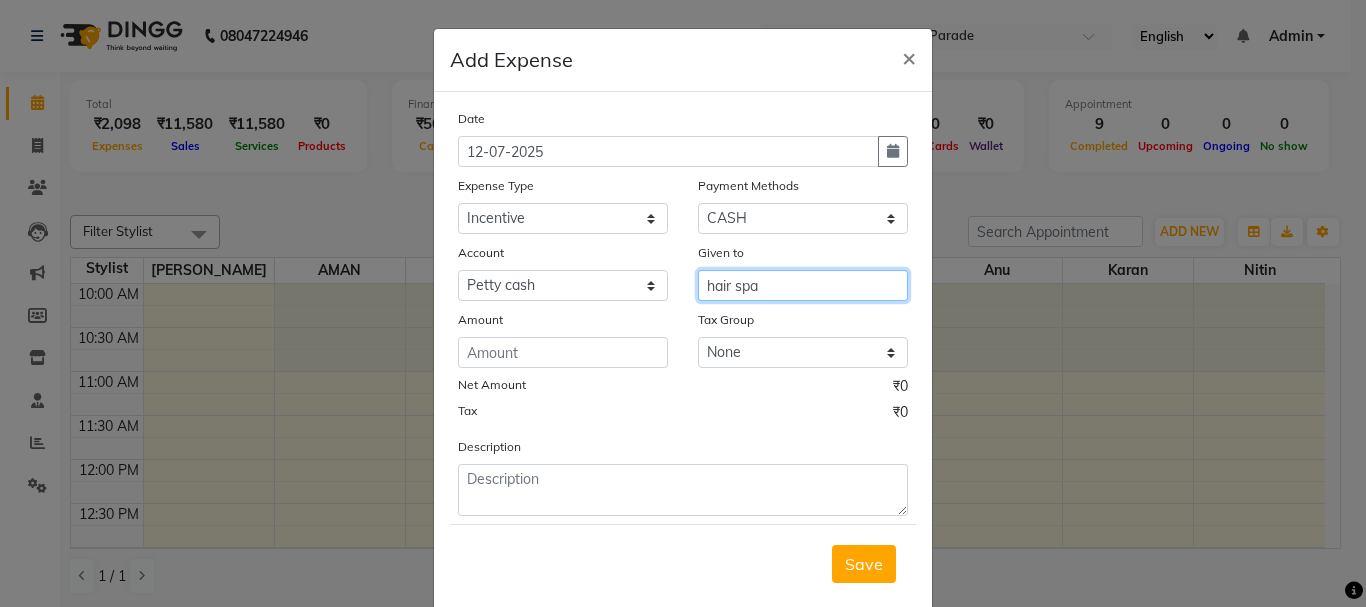 type on "hair spa" 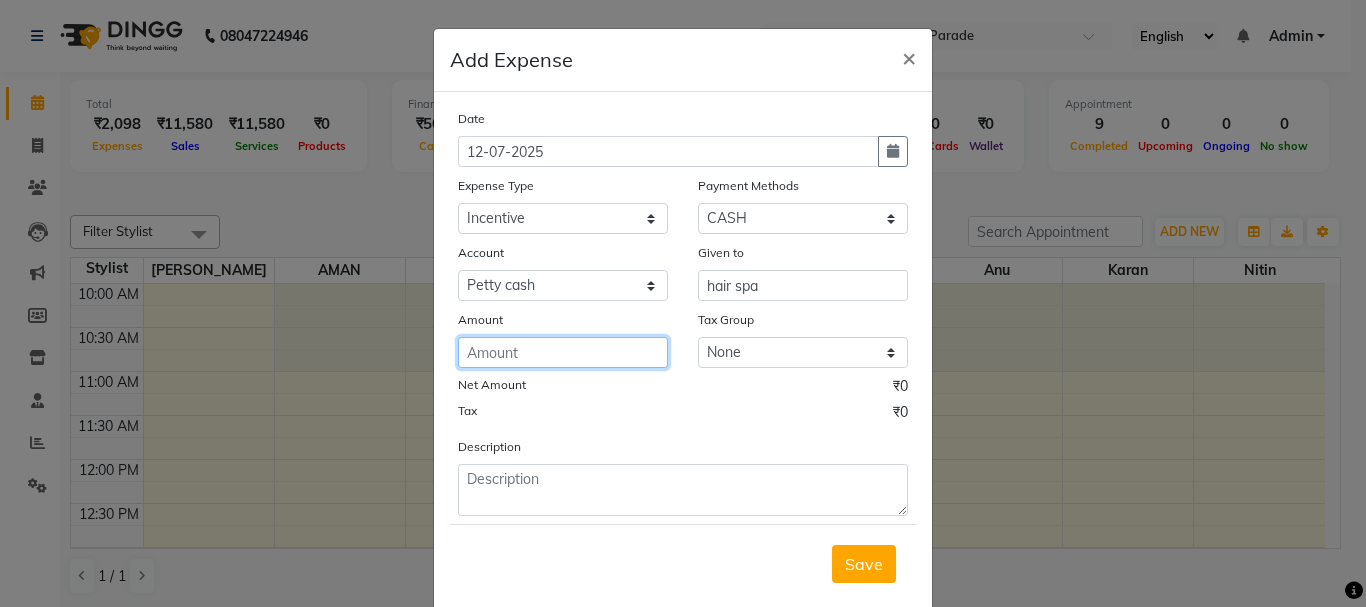 click 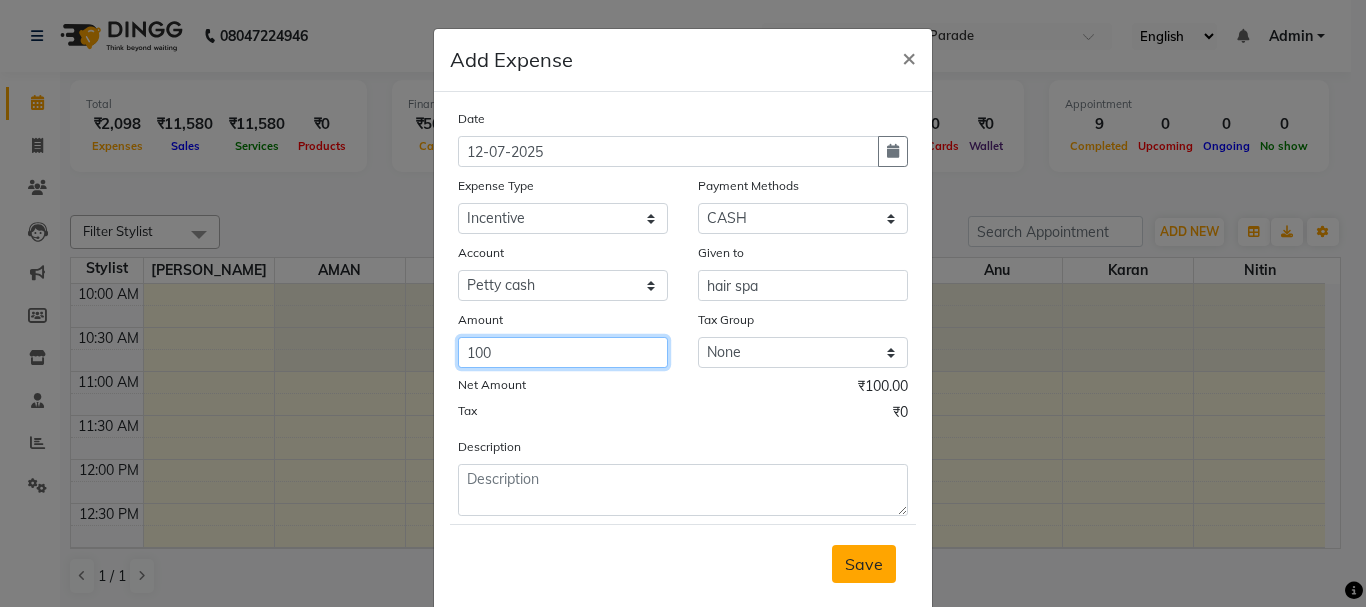 type on "100" 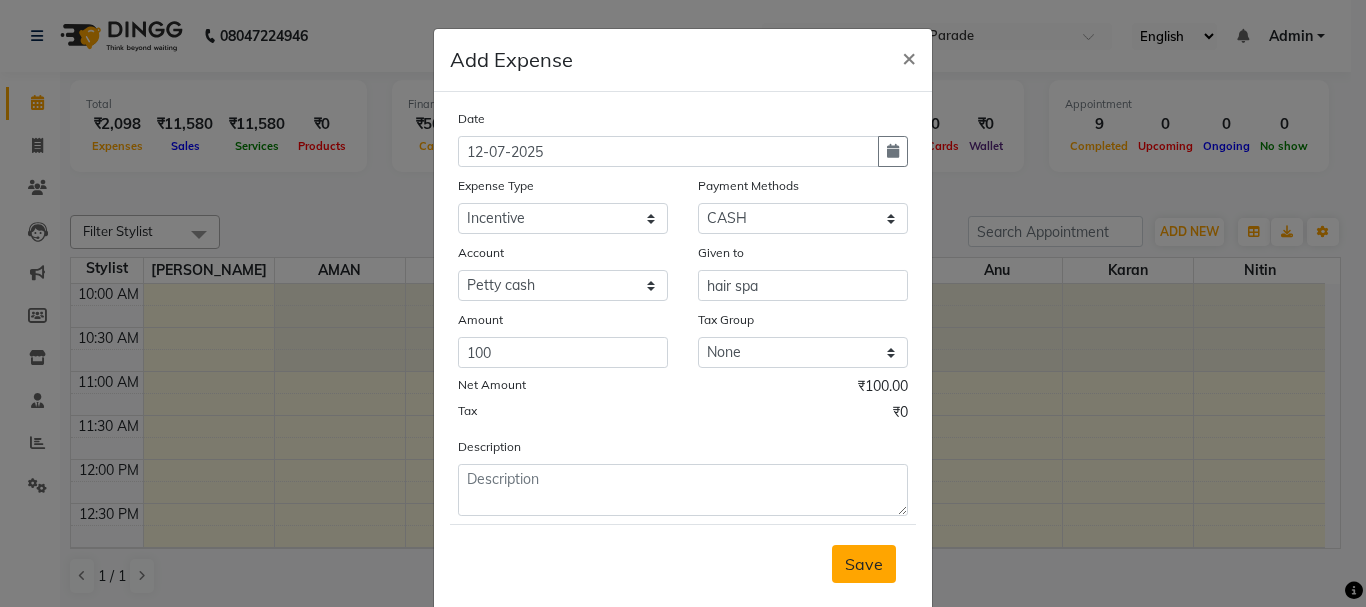 click on "Save" at bounding box center [864, 564] 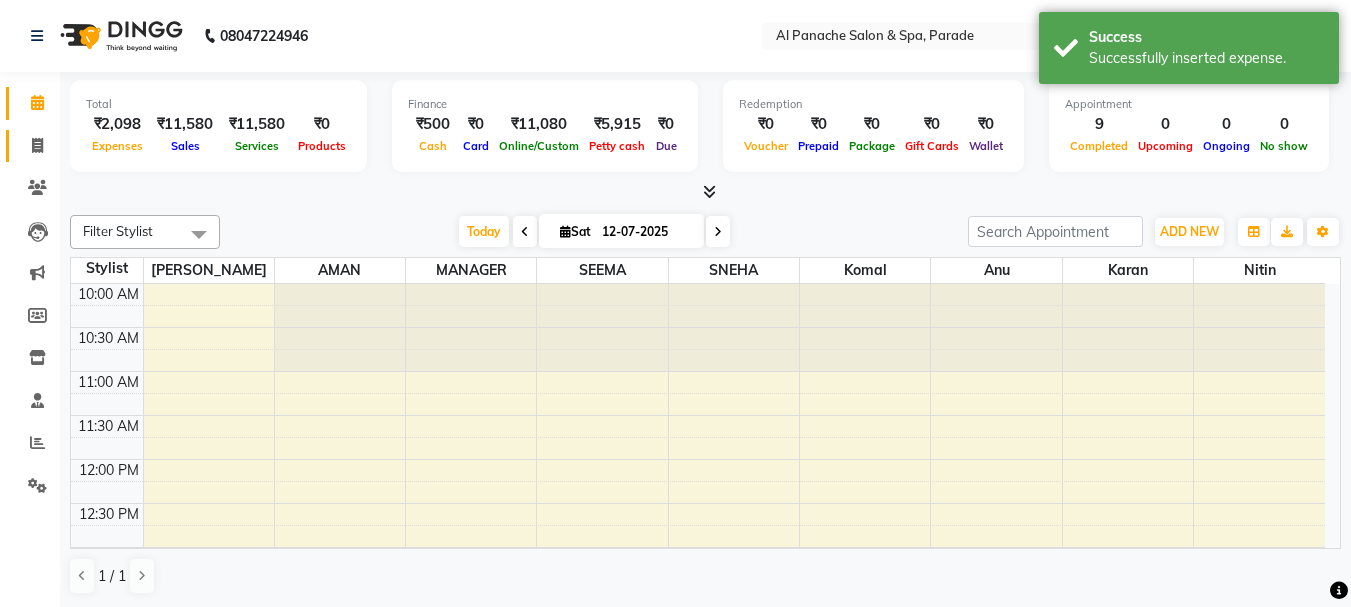 click on "Invoice" 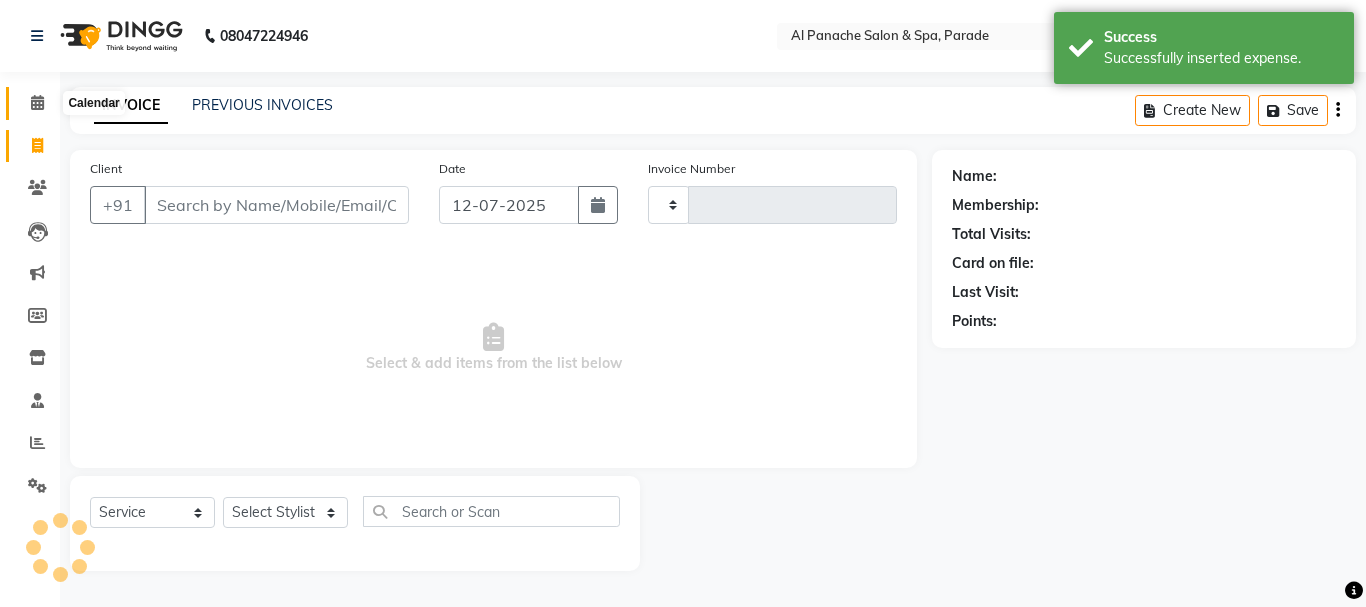 type on "0854" 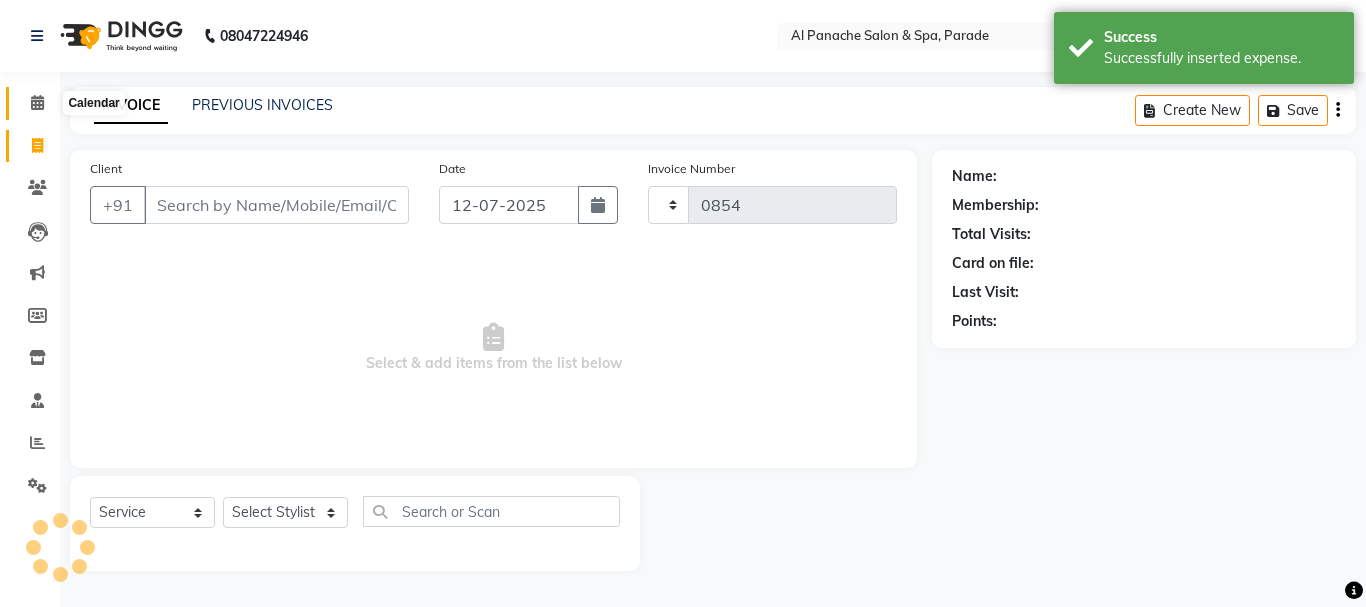 click 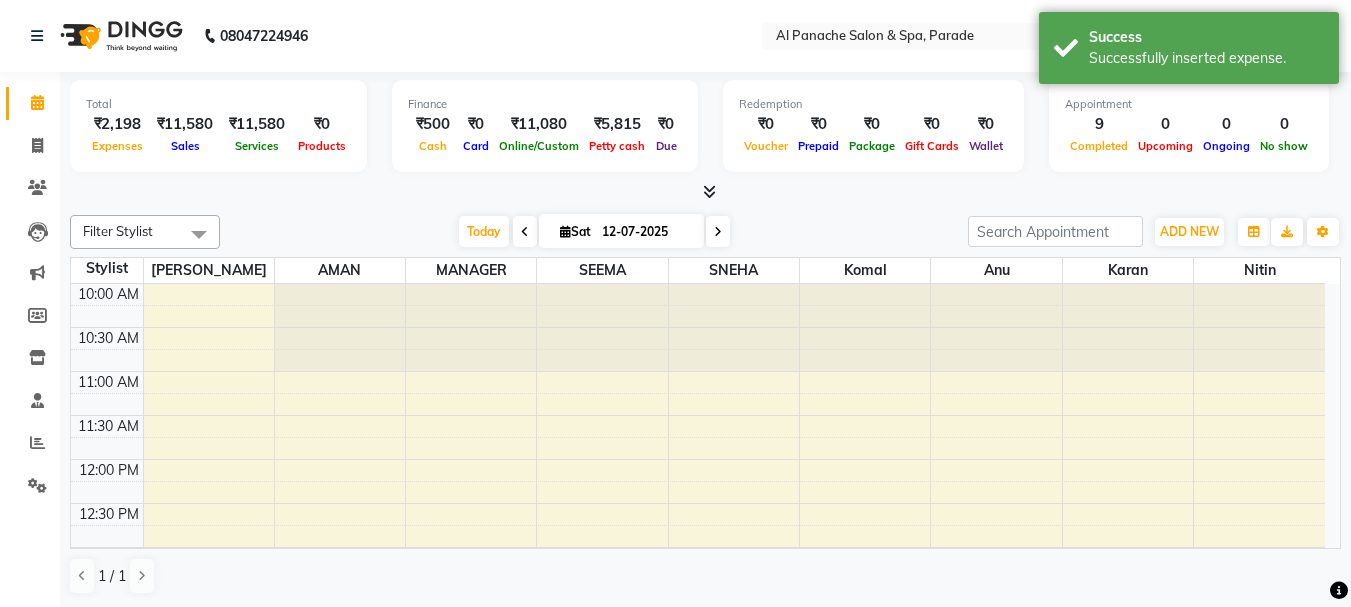 scroll, scrollTop: 665, scrollLeft: 0, axis: vertical 